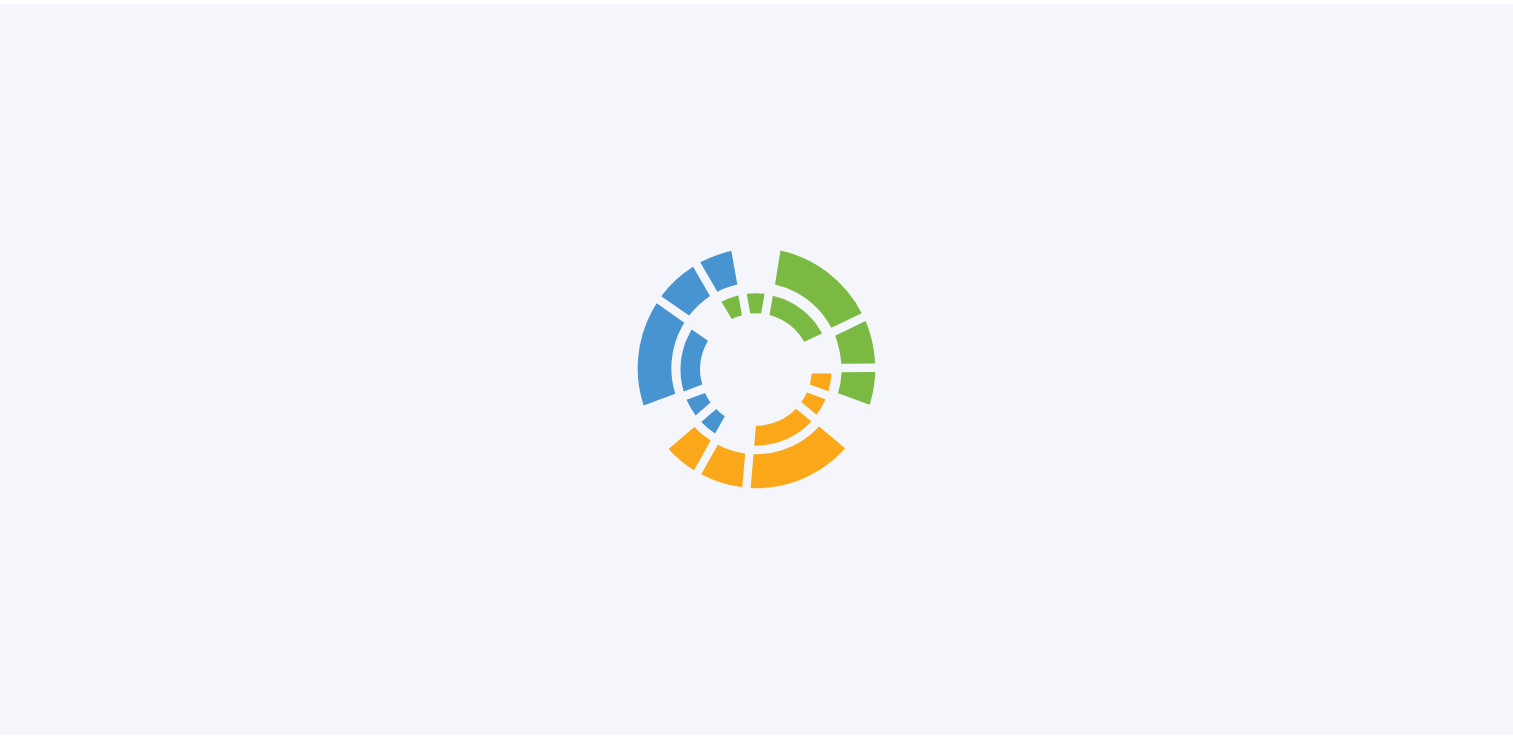 scroll, scrollTop: 0, scrollLeft: 0, axis: both 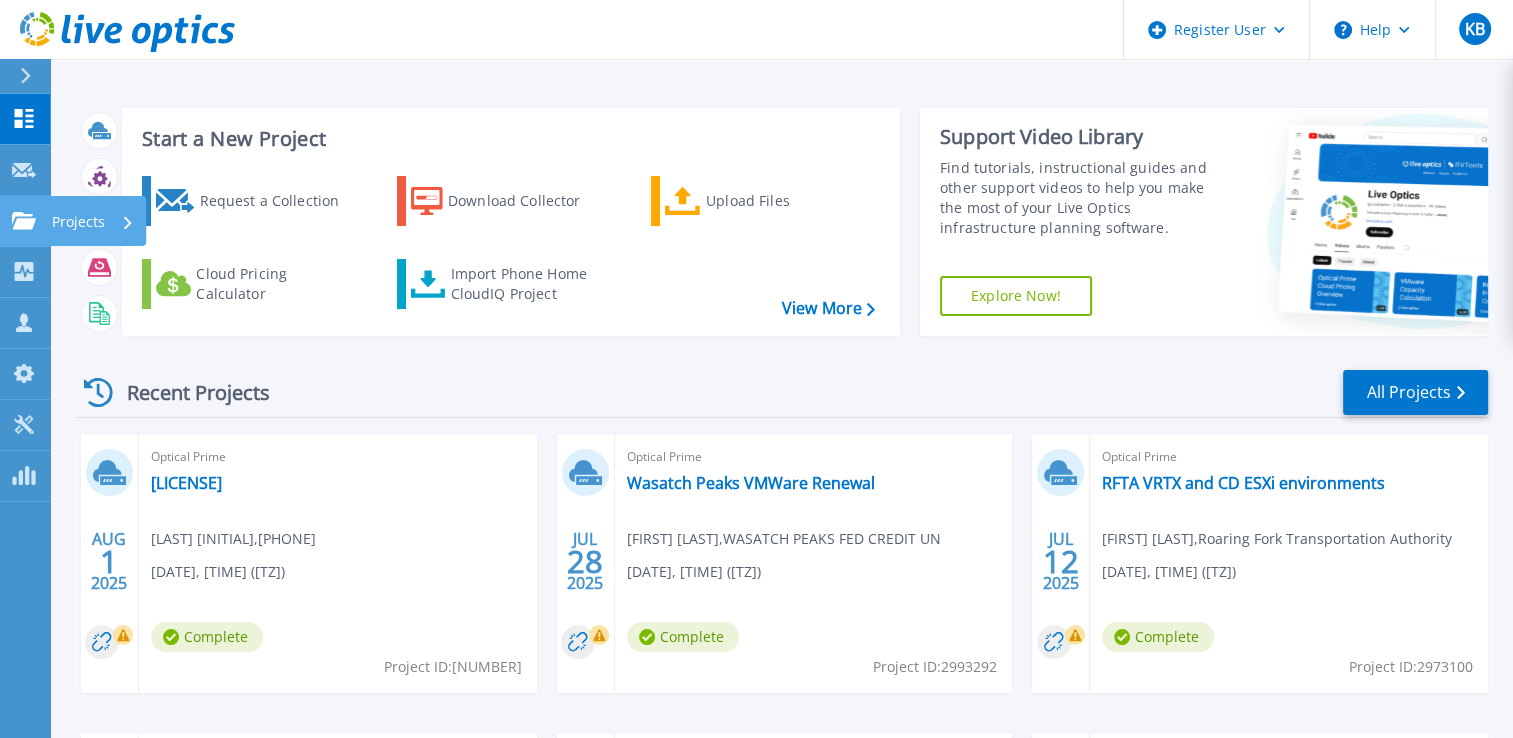 click 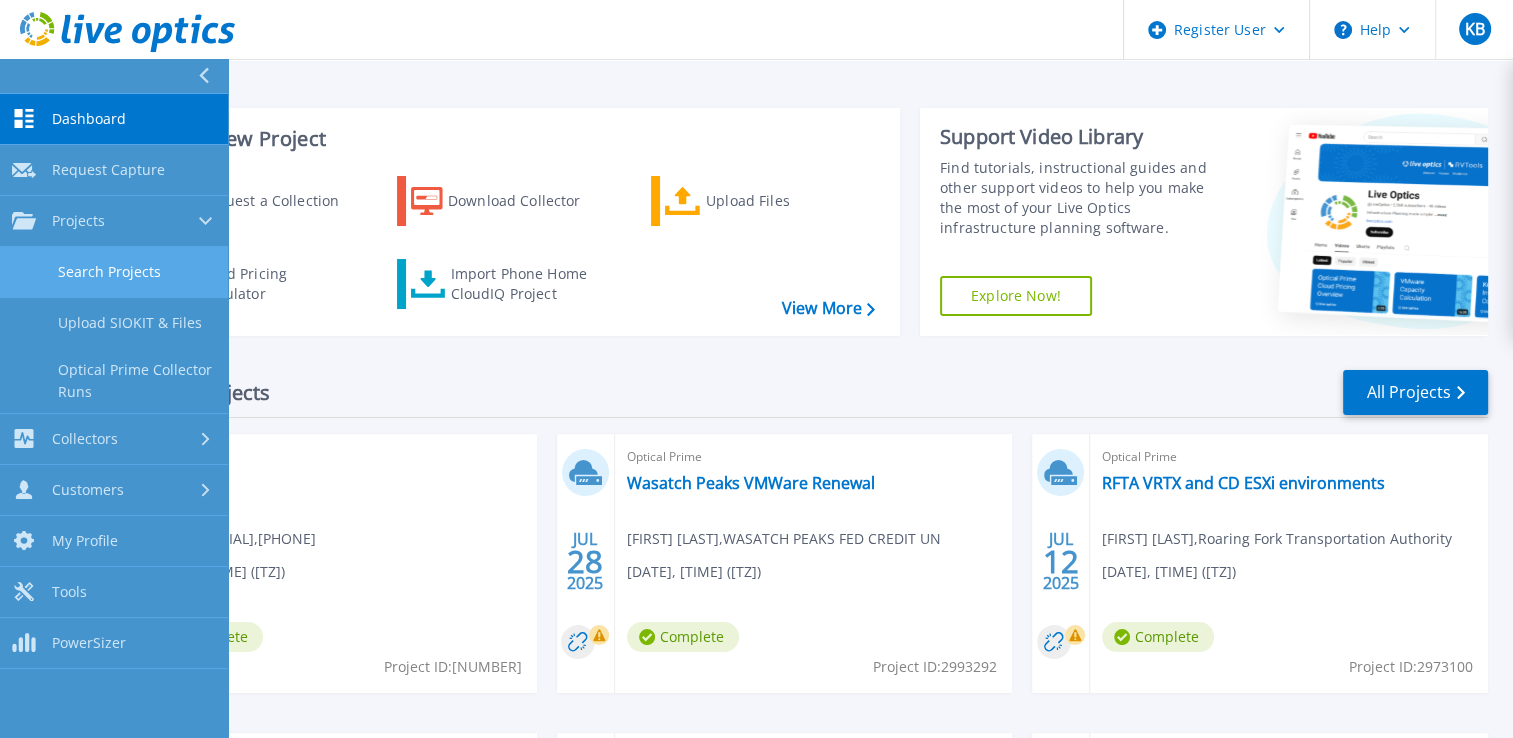 click on "Search Projects" at bounding box center (114, 272) 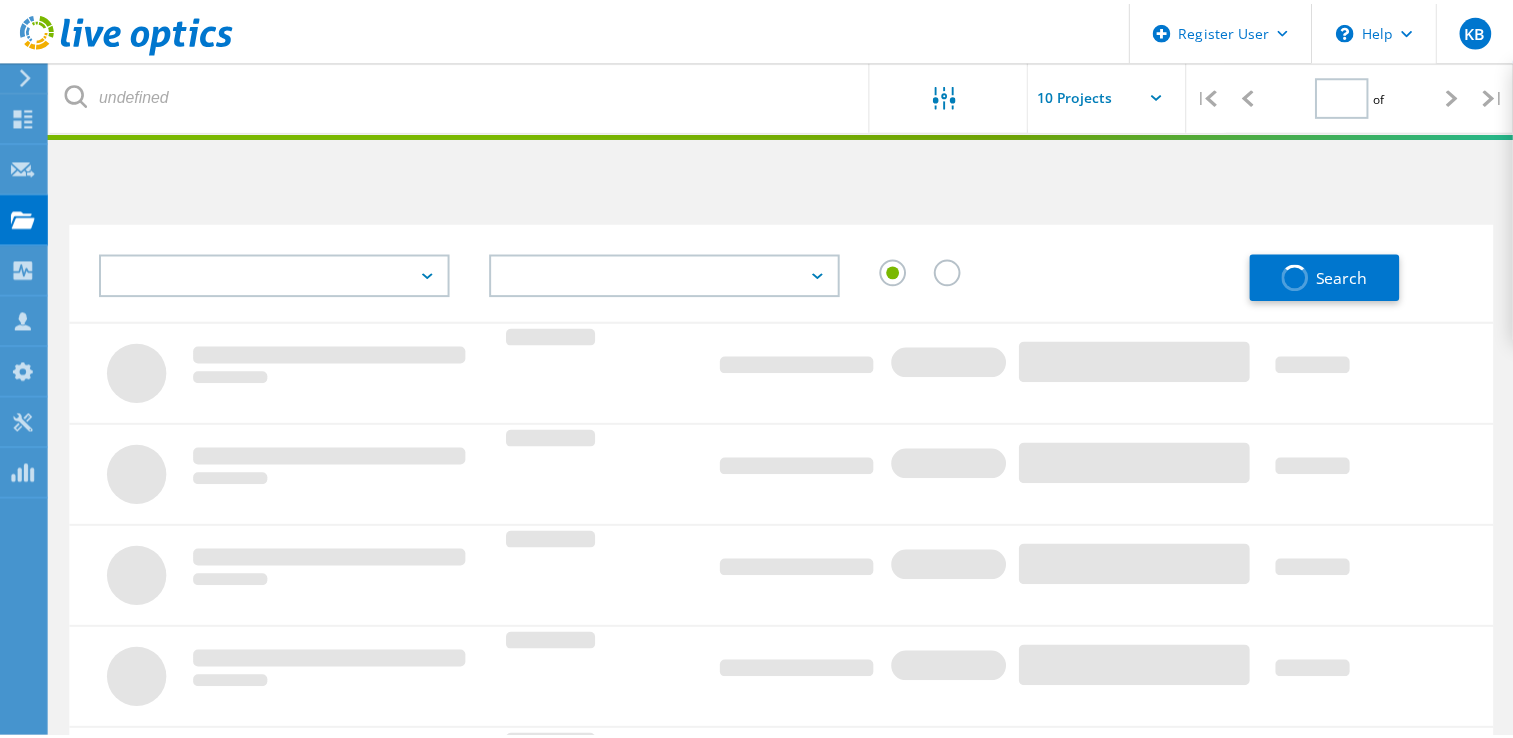scroll, scrollTop: 0, scrollLeft: 0, axis: both 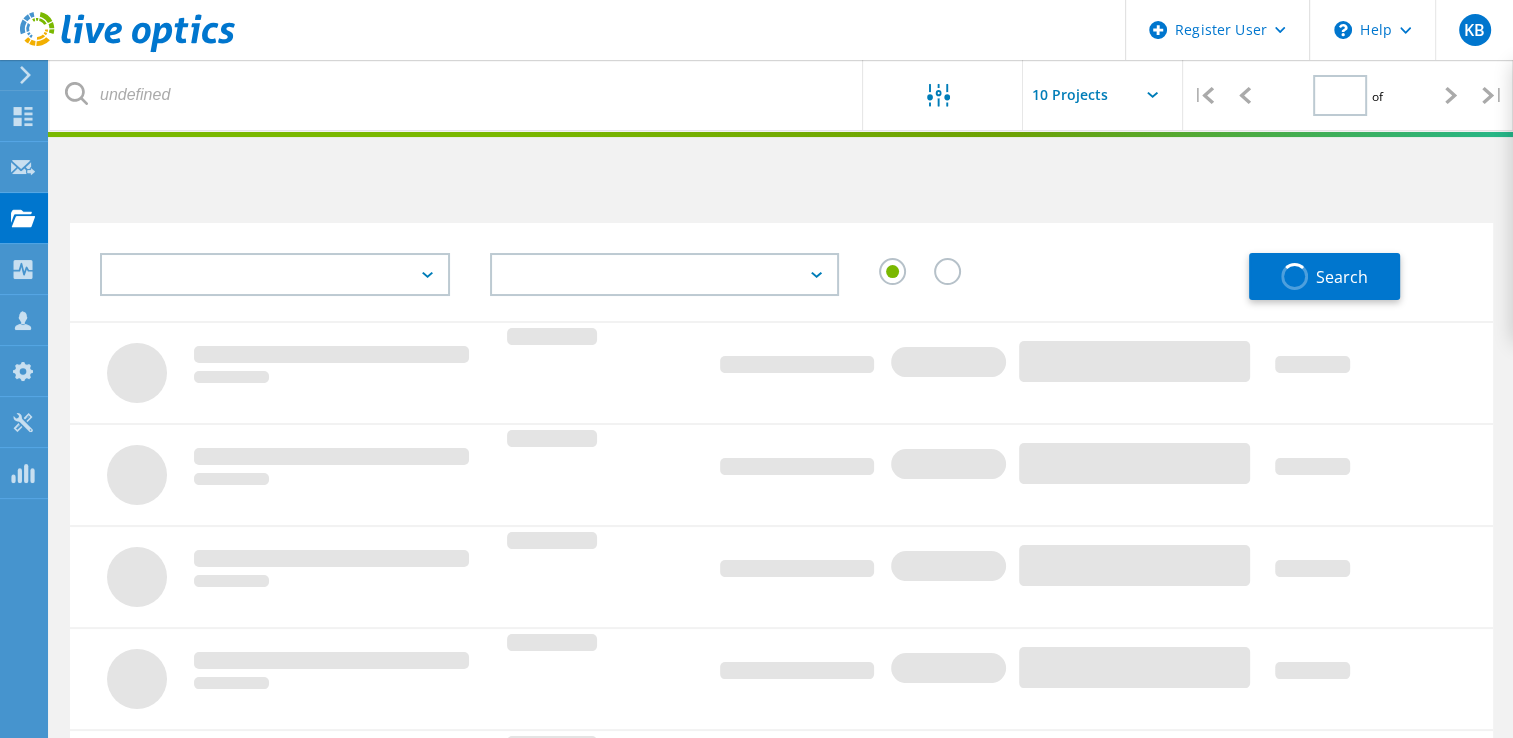type on "1" 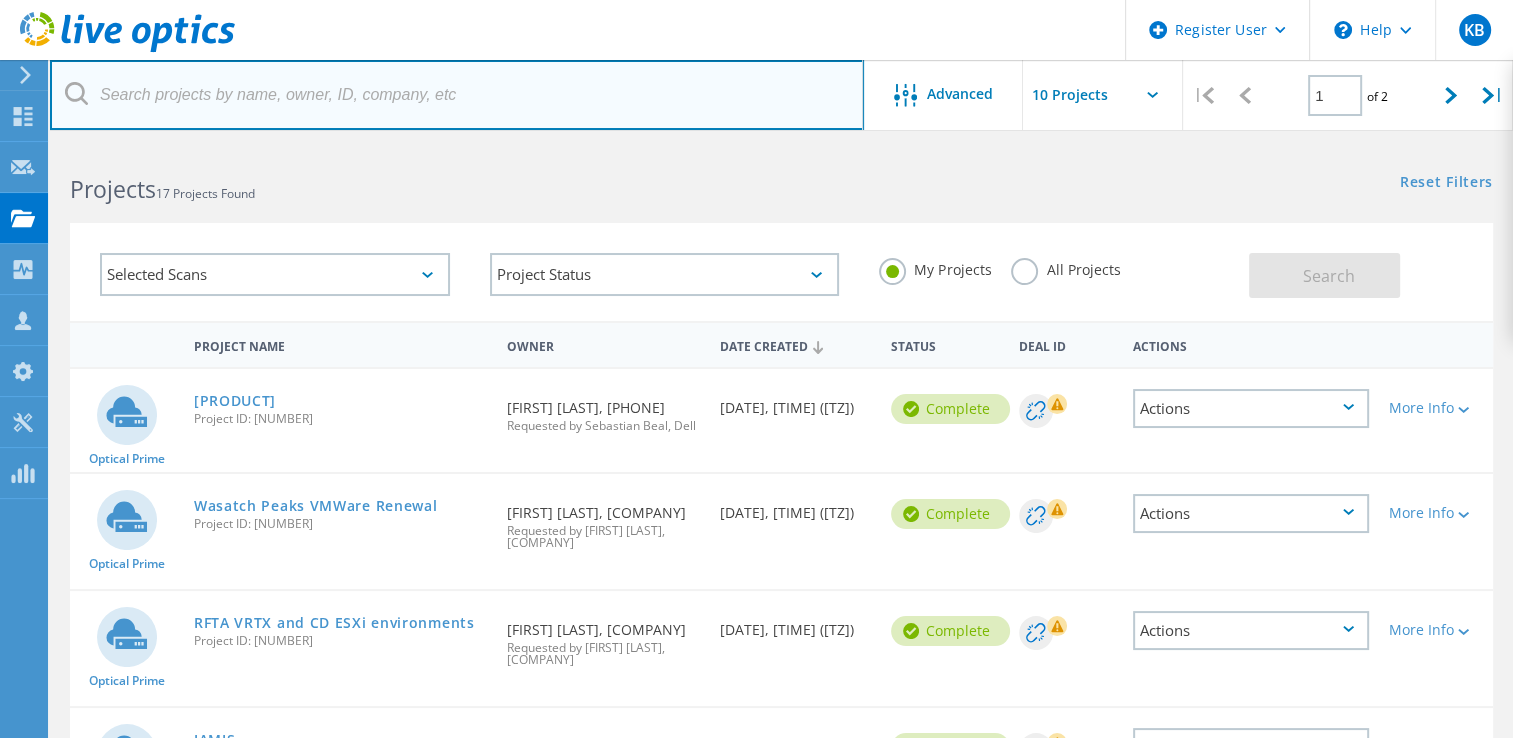 click at bounding box center [457, 95] 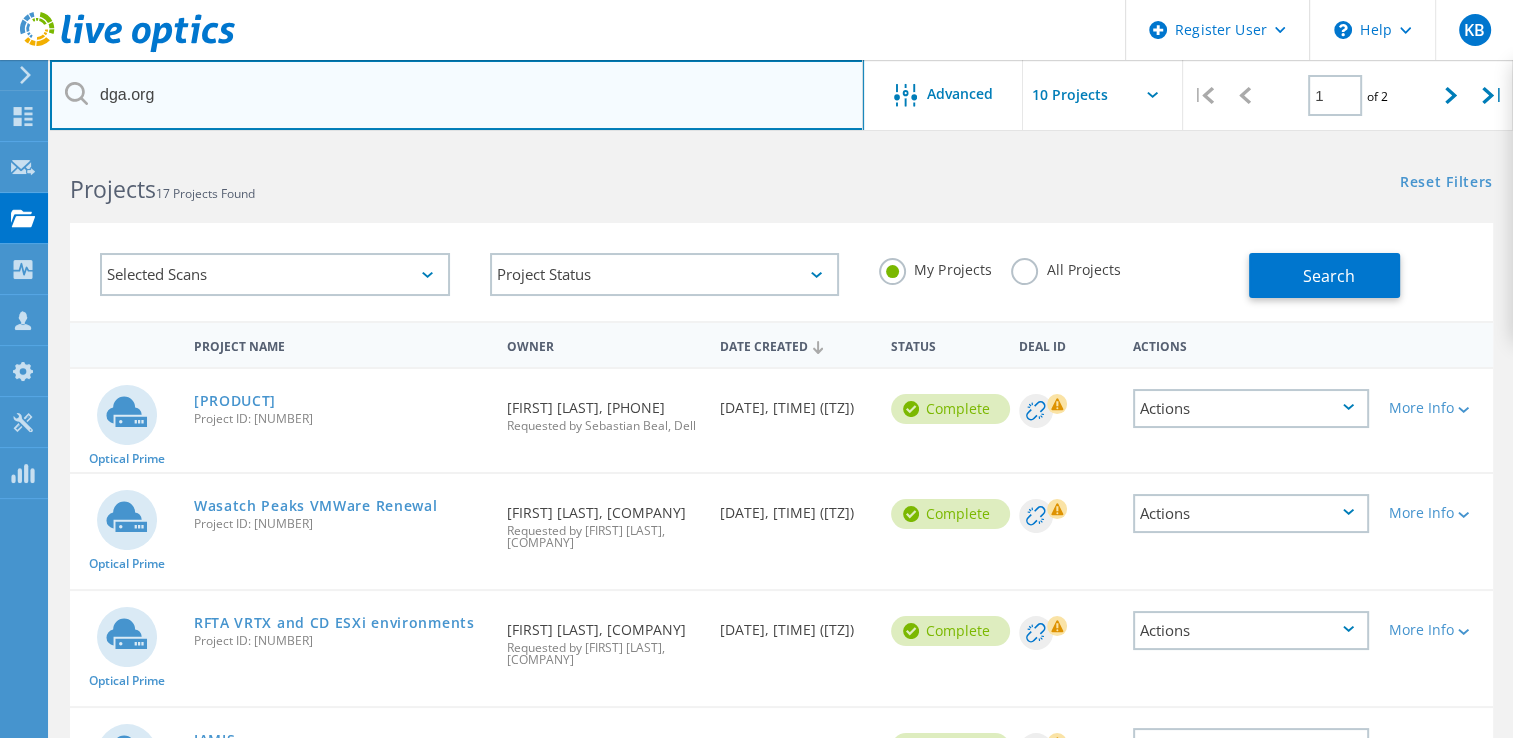 type on "dga.org" 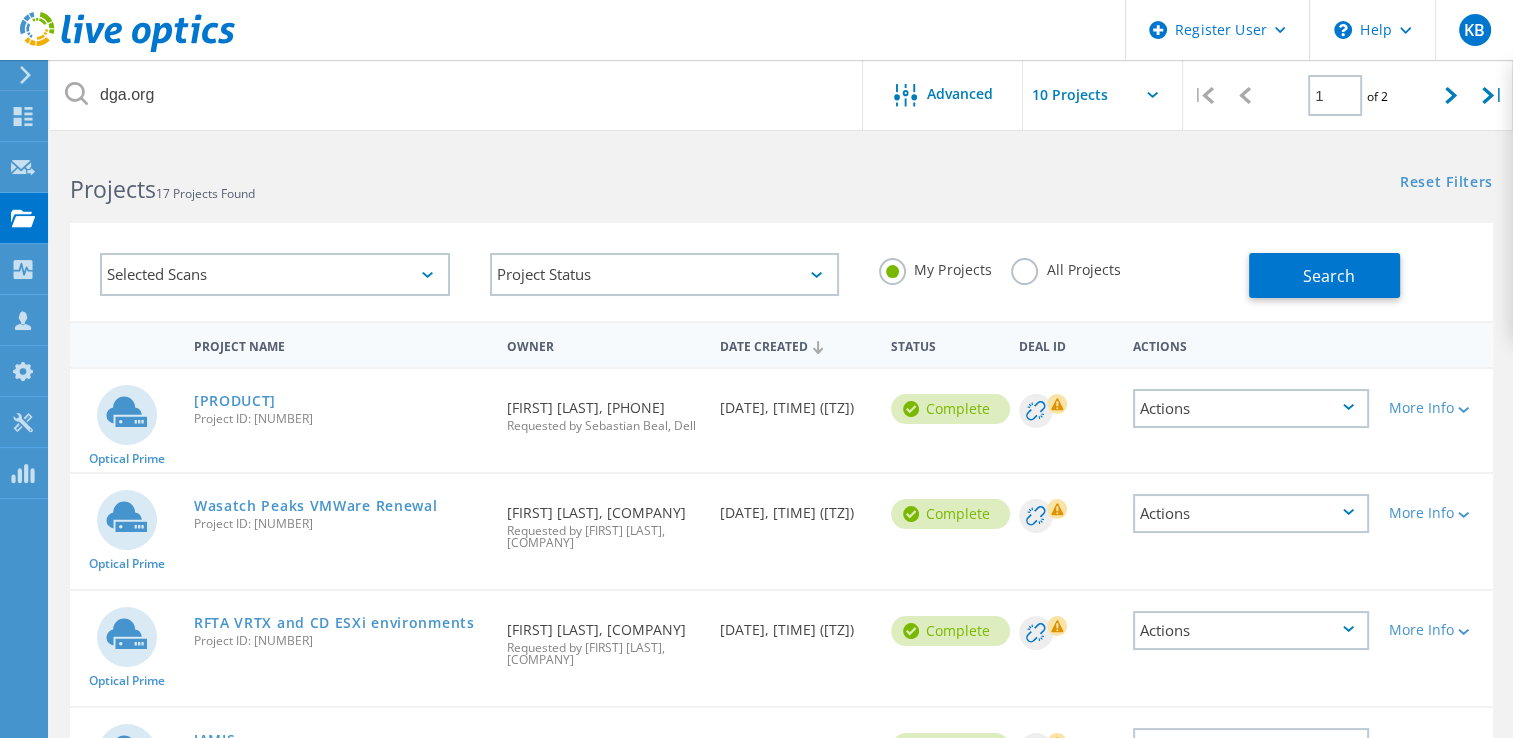 click on "All Projects" 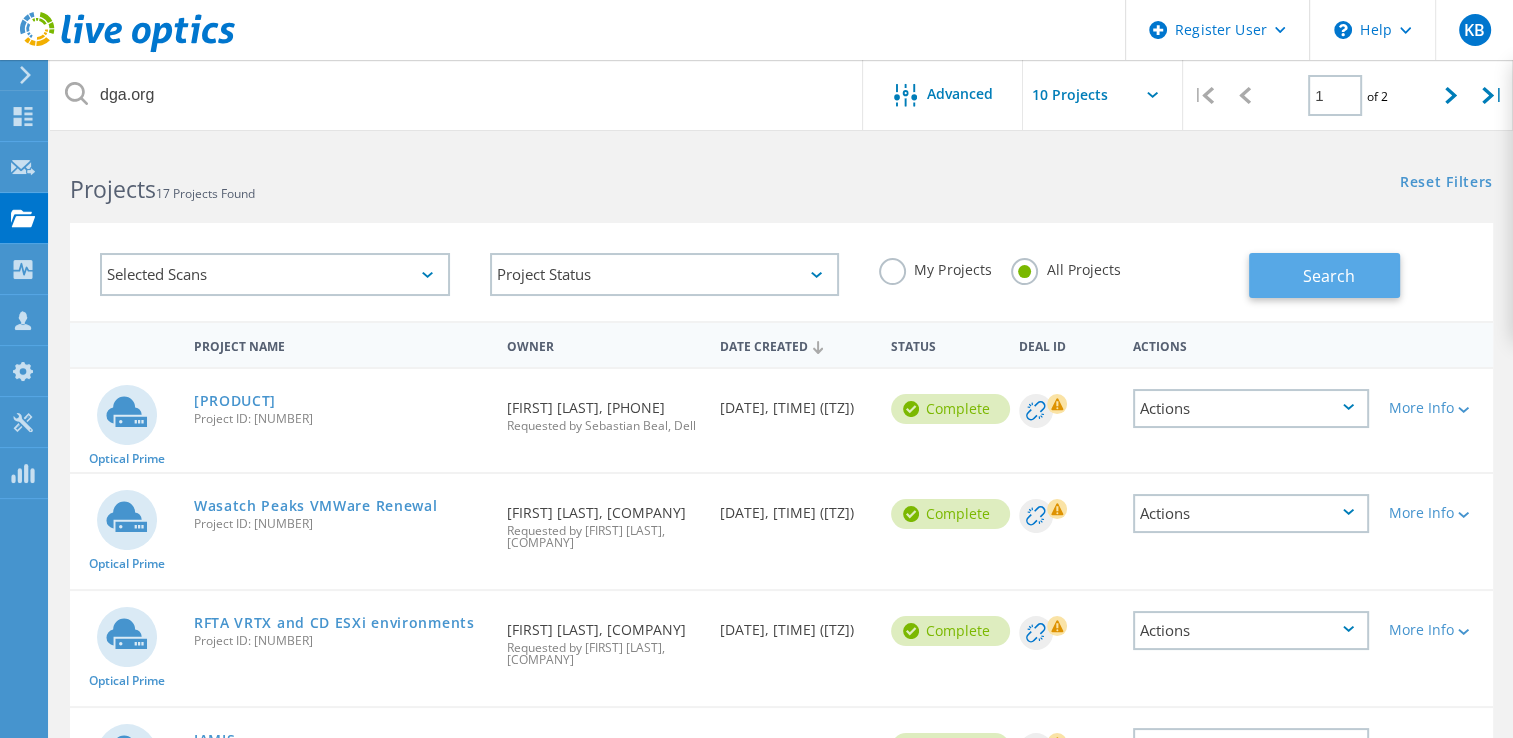 click on "Search" 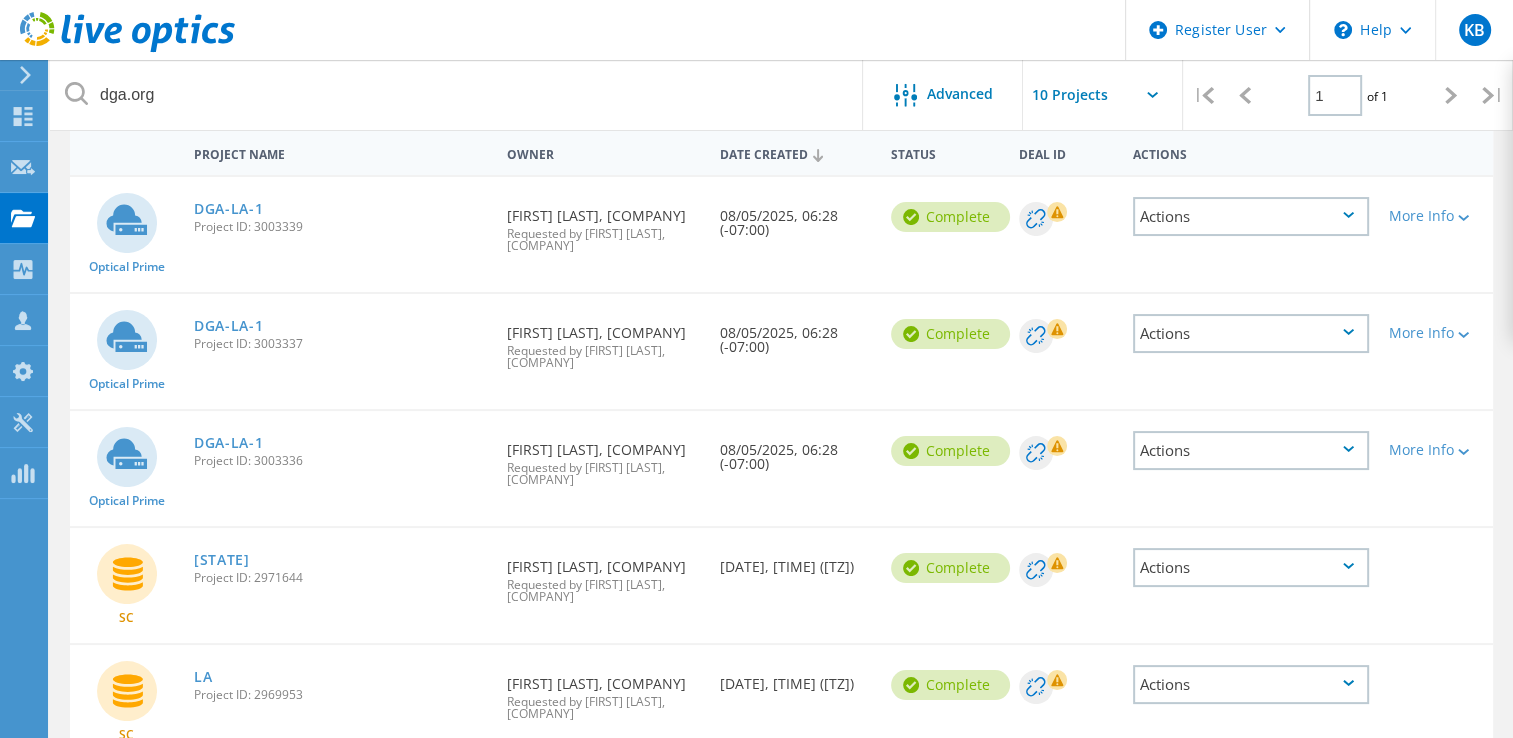 scroll, scrollTop: 193, scrollLeft: 0, axis: vertical 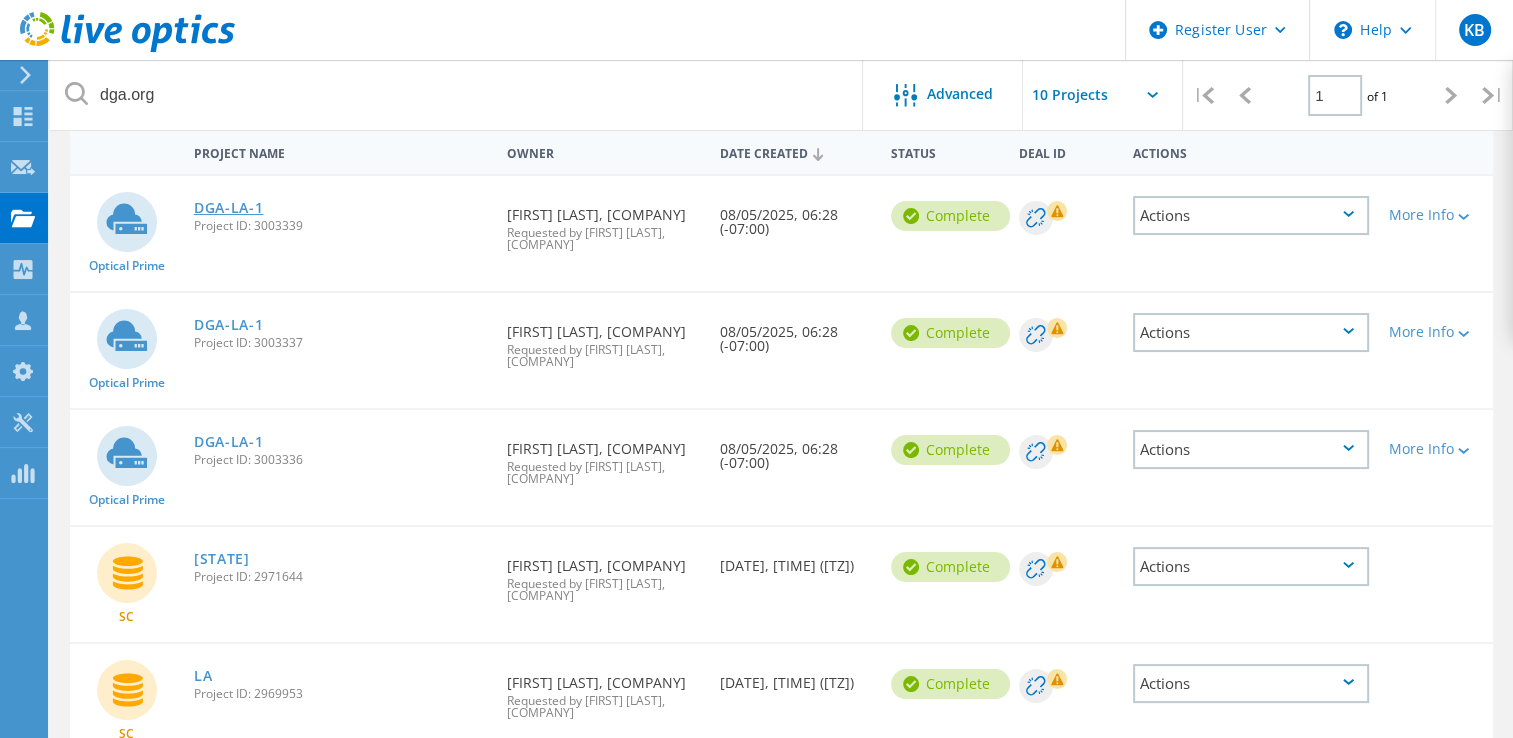 click on "DGA-LA-1" 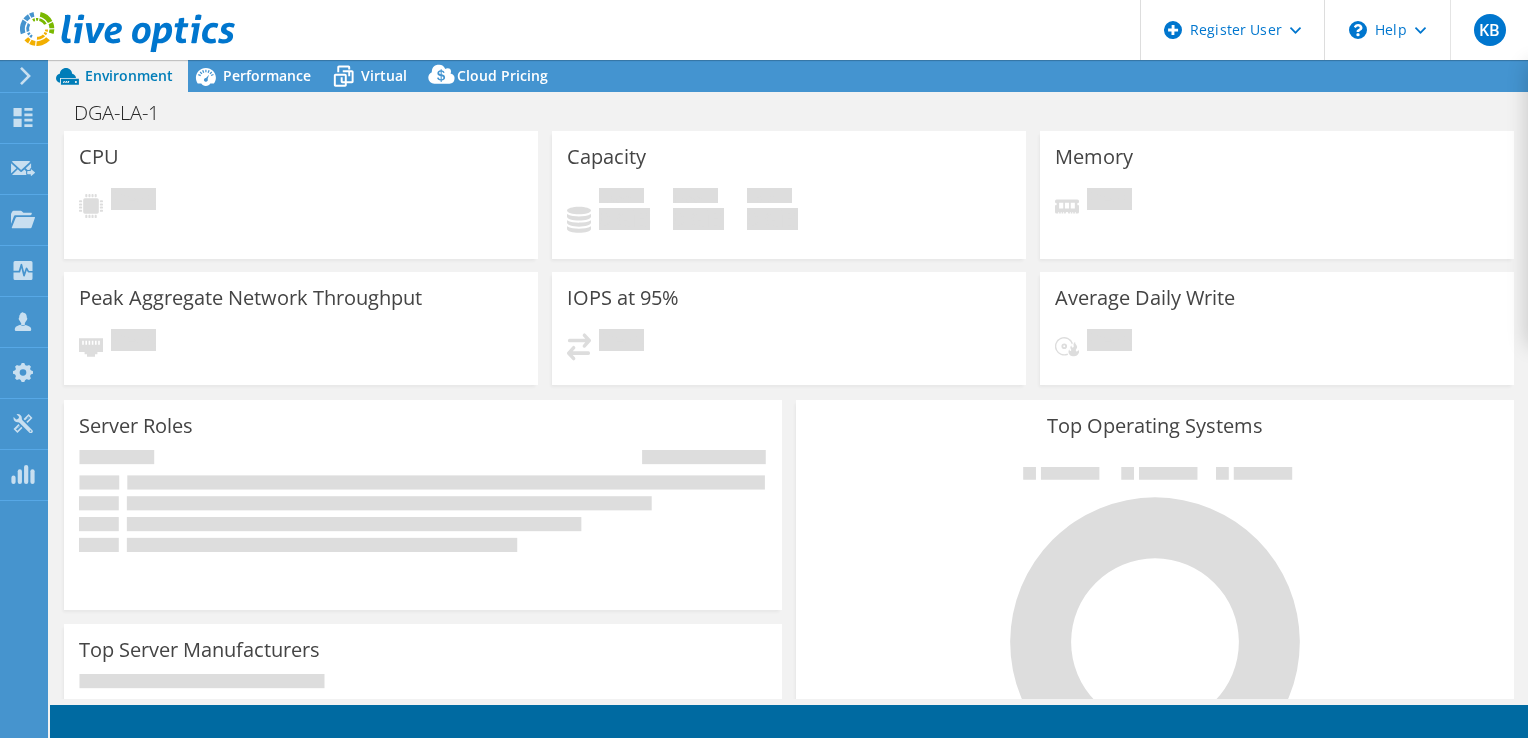 scroll, scrollTop: 0, scrollLeft: 0, axis: both 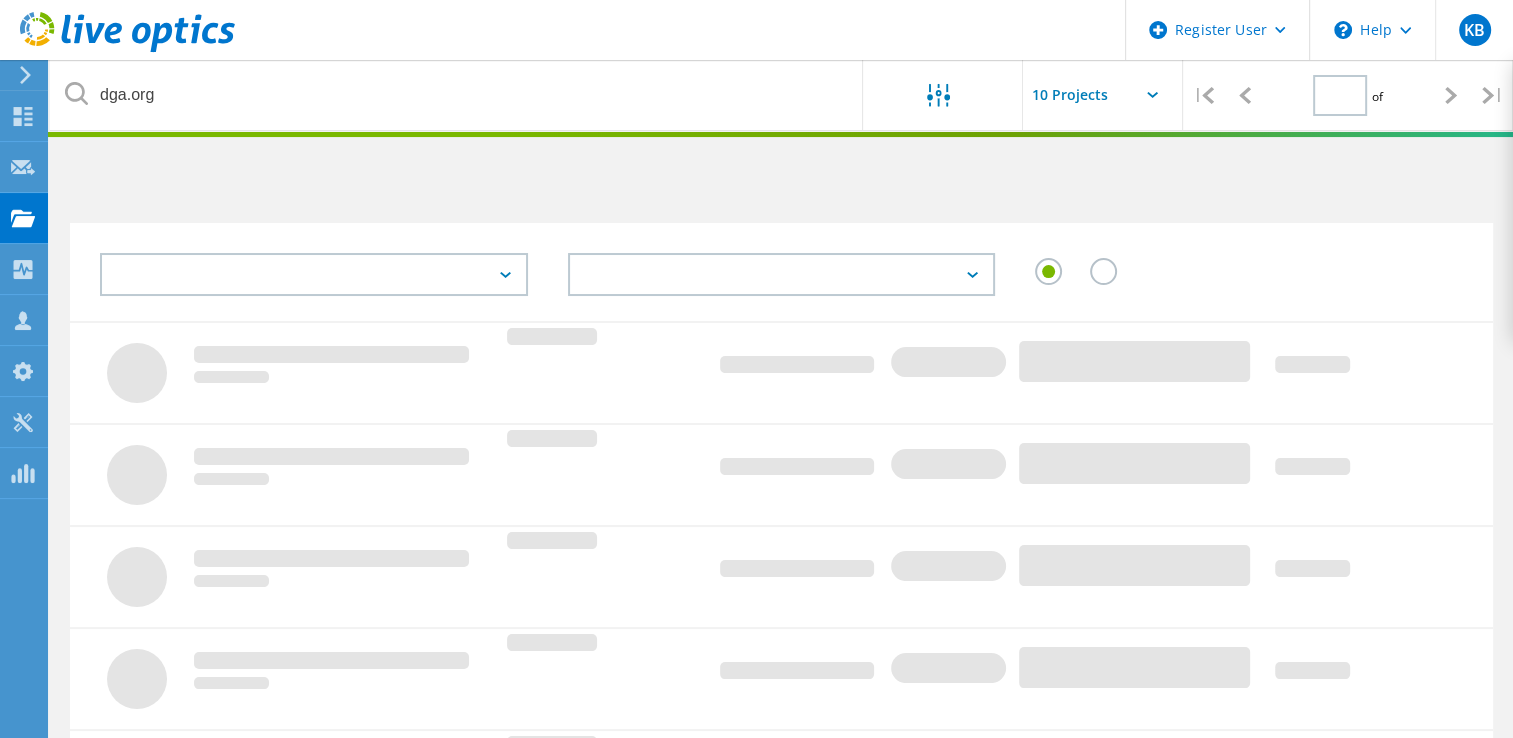 type on "1" 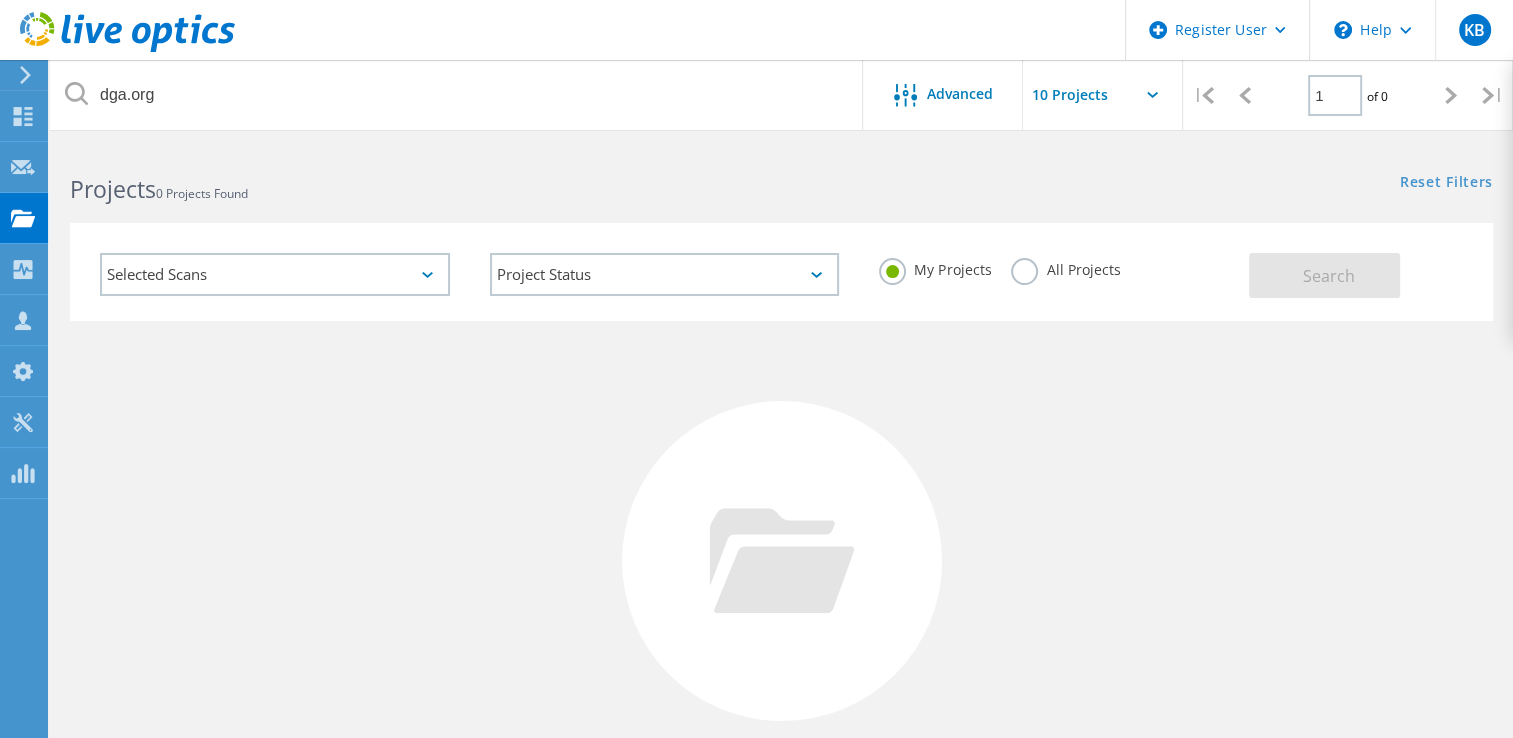click on "All Projects" 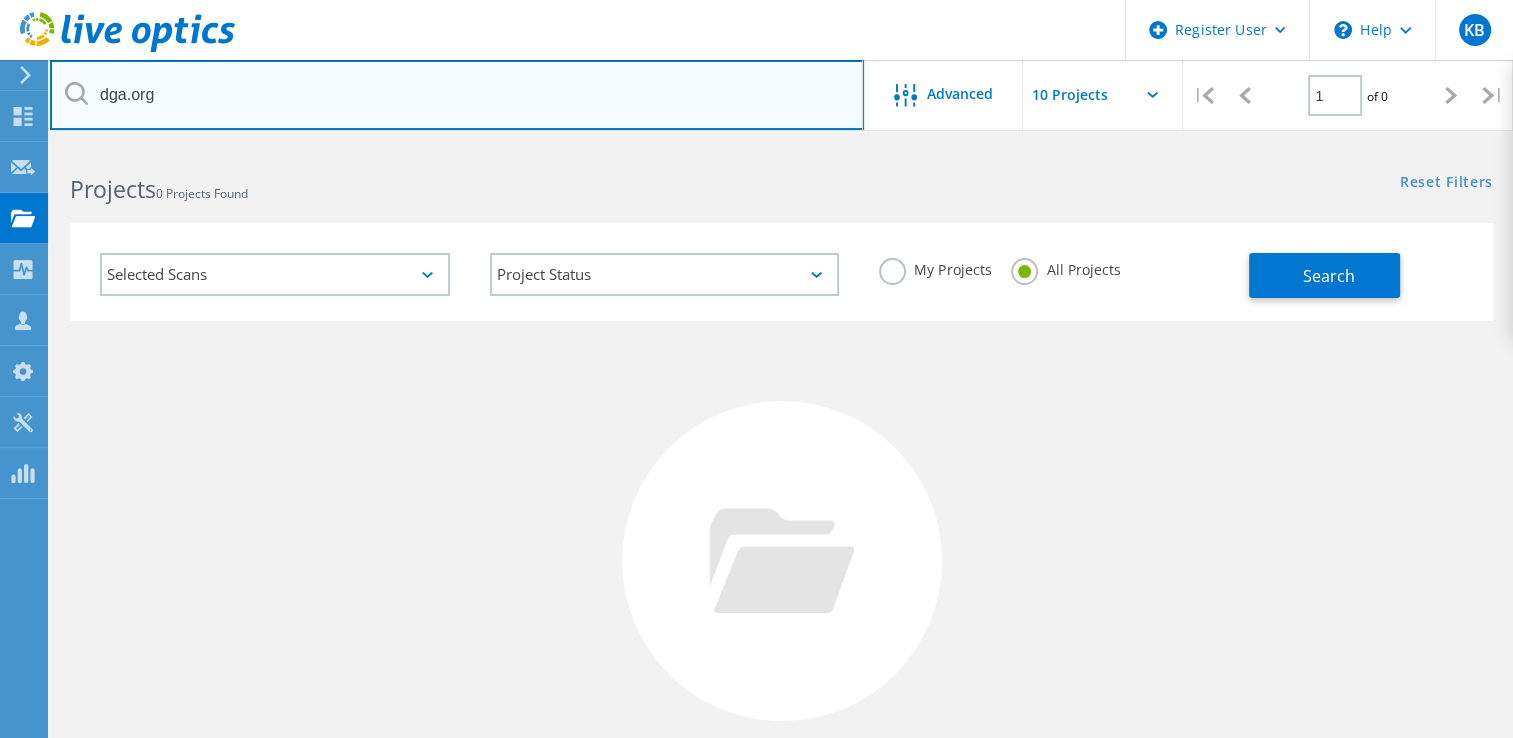 click on "dga.org" at bounding box center [457, 95] 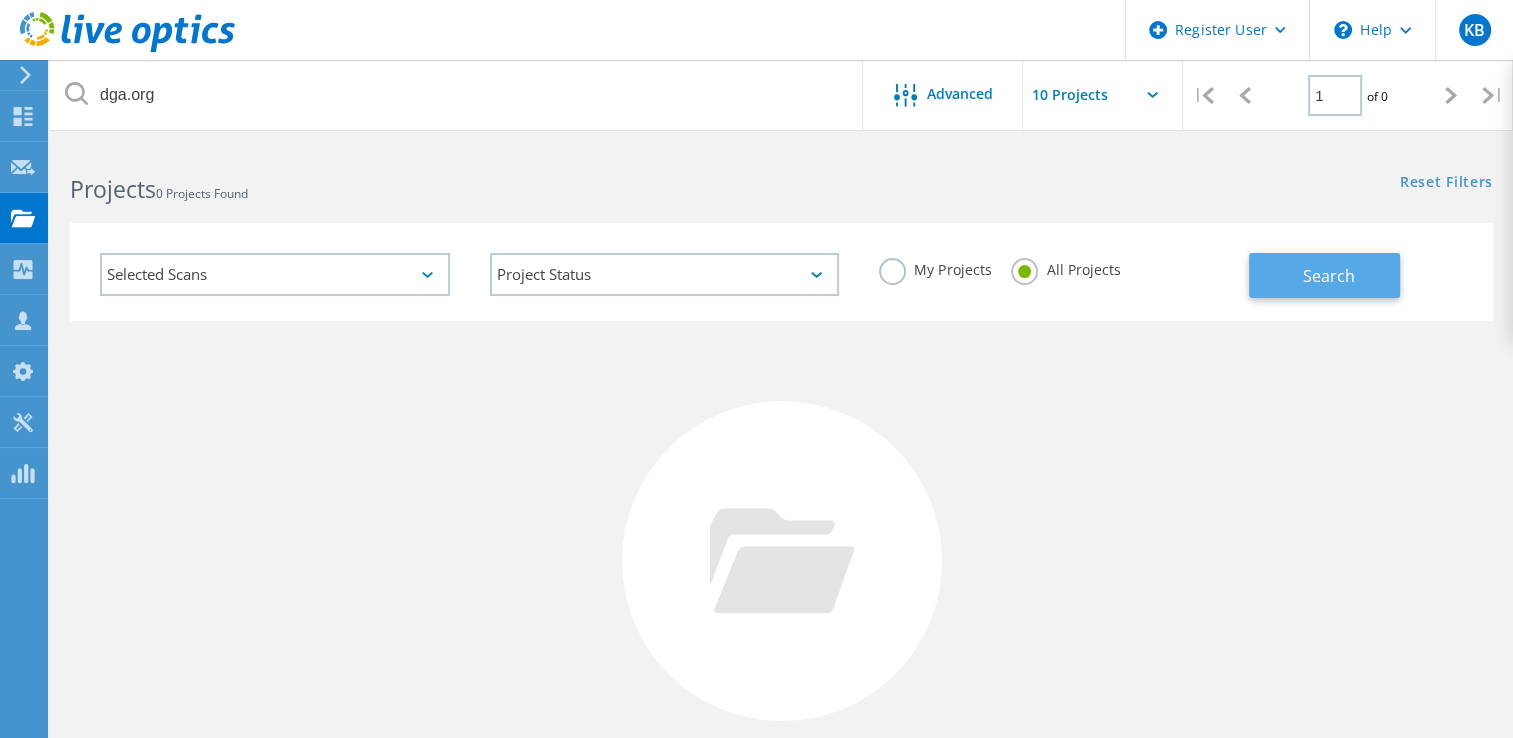 click on "Search" 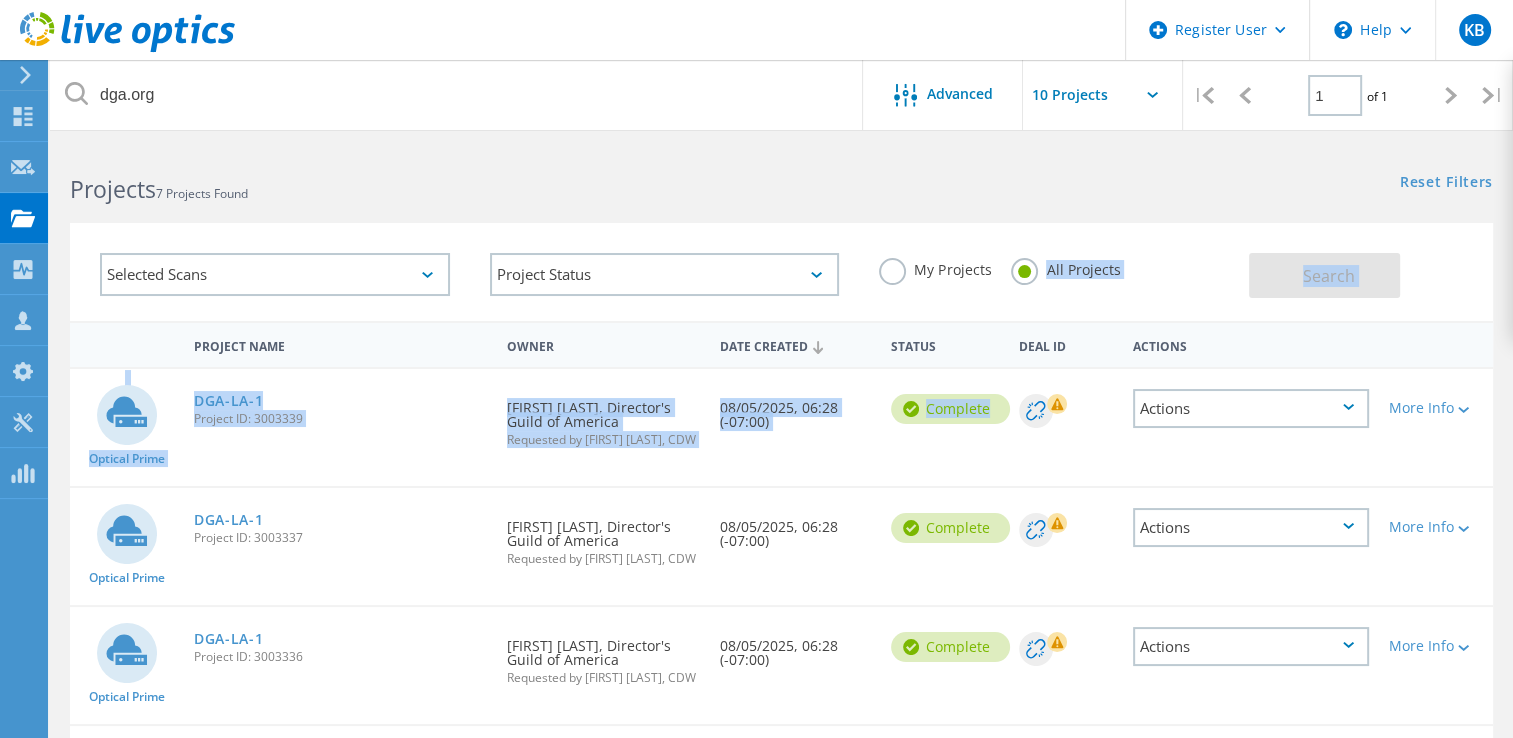 drag, startPoint x: 1026, startPoint y: 437, endPoint x: 1072, endPoint y: 255, distance: 187.7232 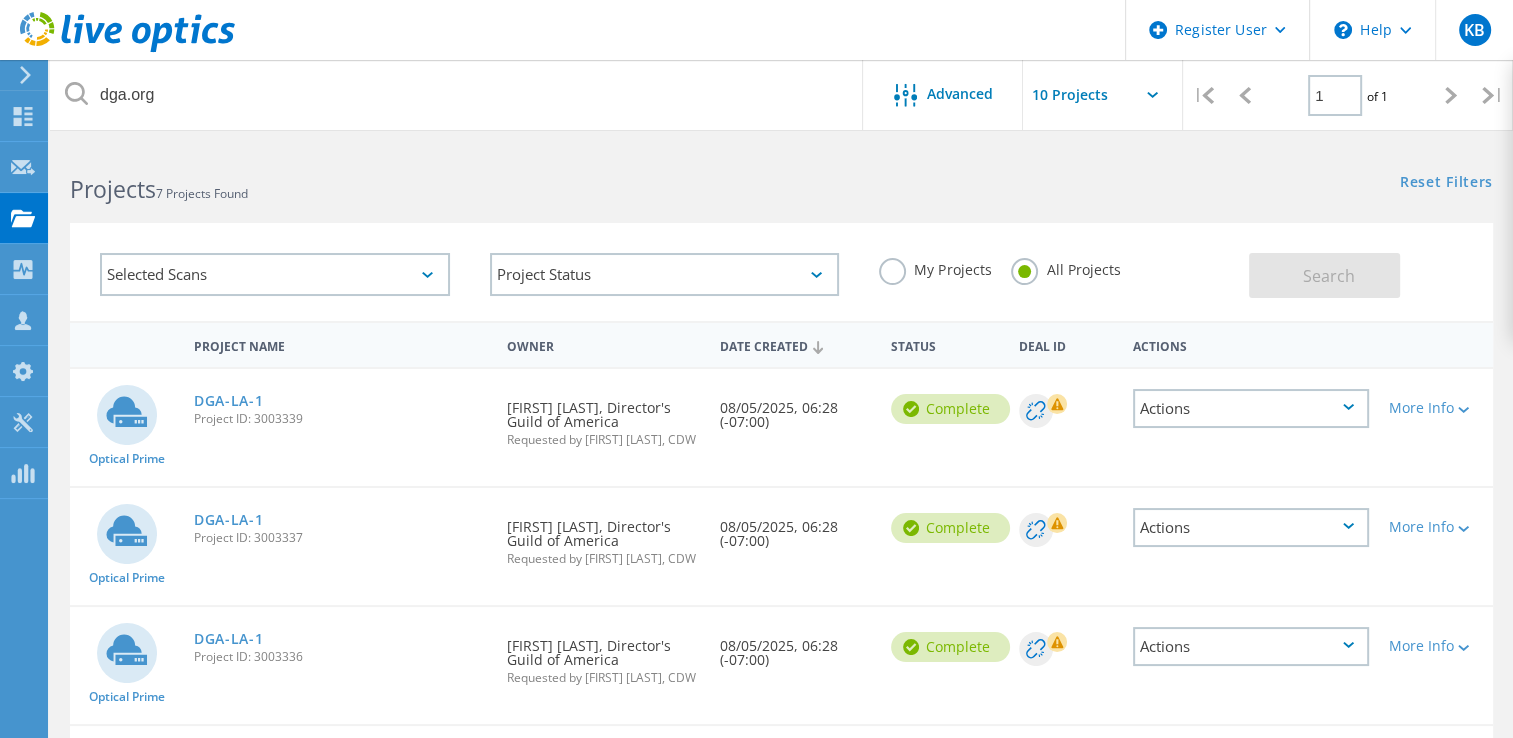 drag, startPoint x: 1072, startPoint y: 255, endPoint x: 1017, endPoint y: 217, distance: 66.85058 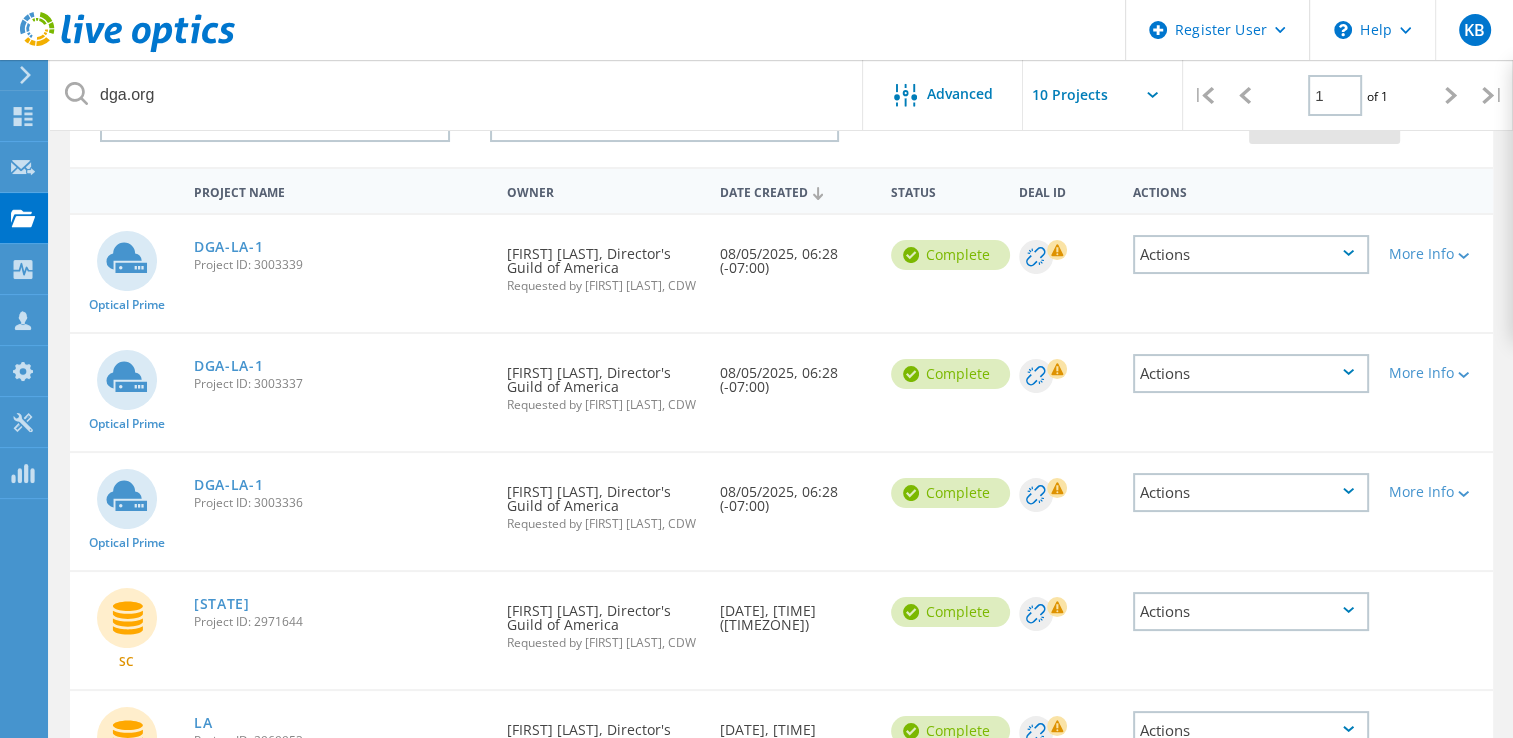 scroll, scrollTop: 152, scrollLeft: 0, axis: vertical 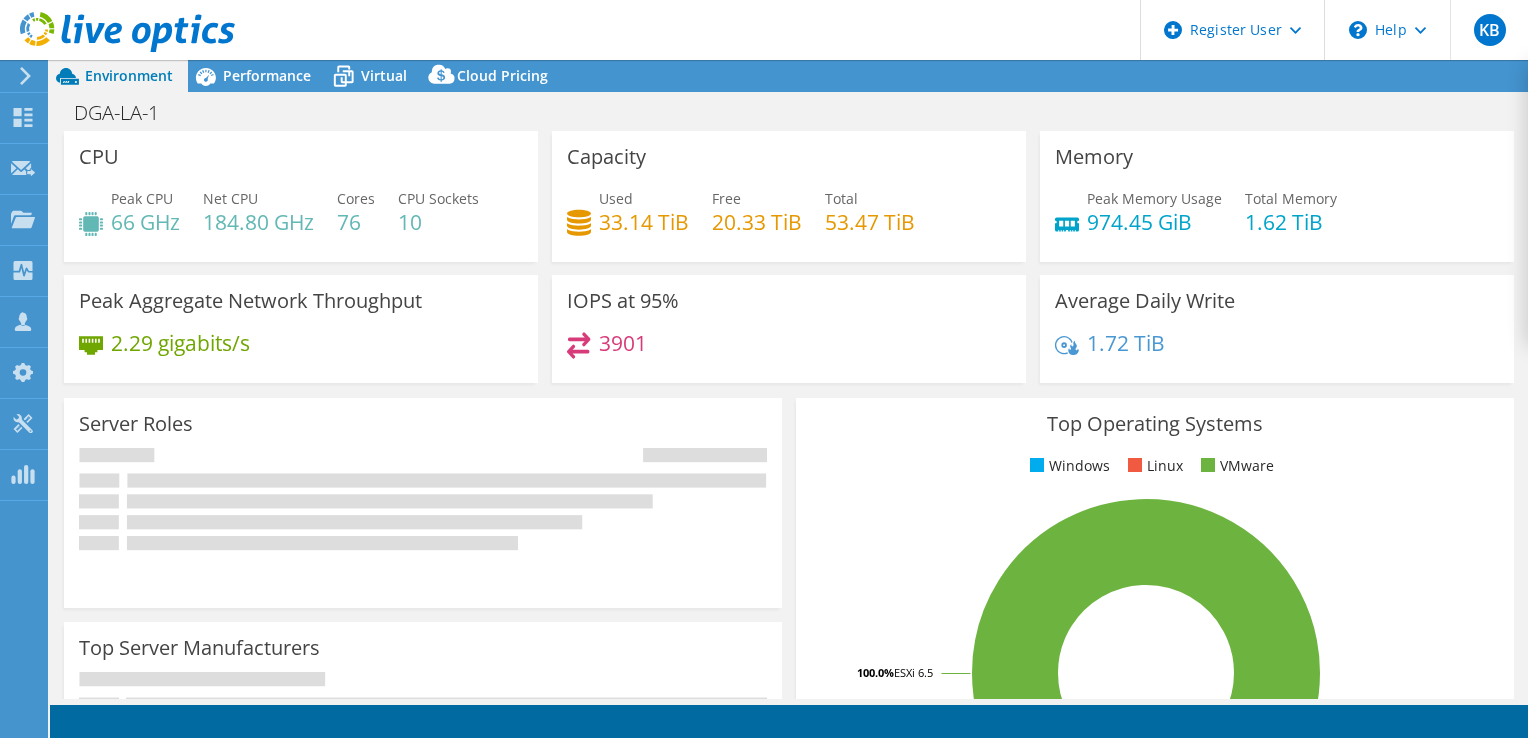 select on "USD" 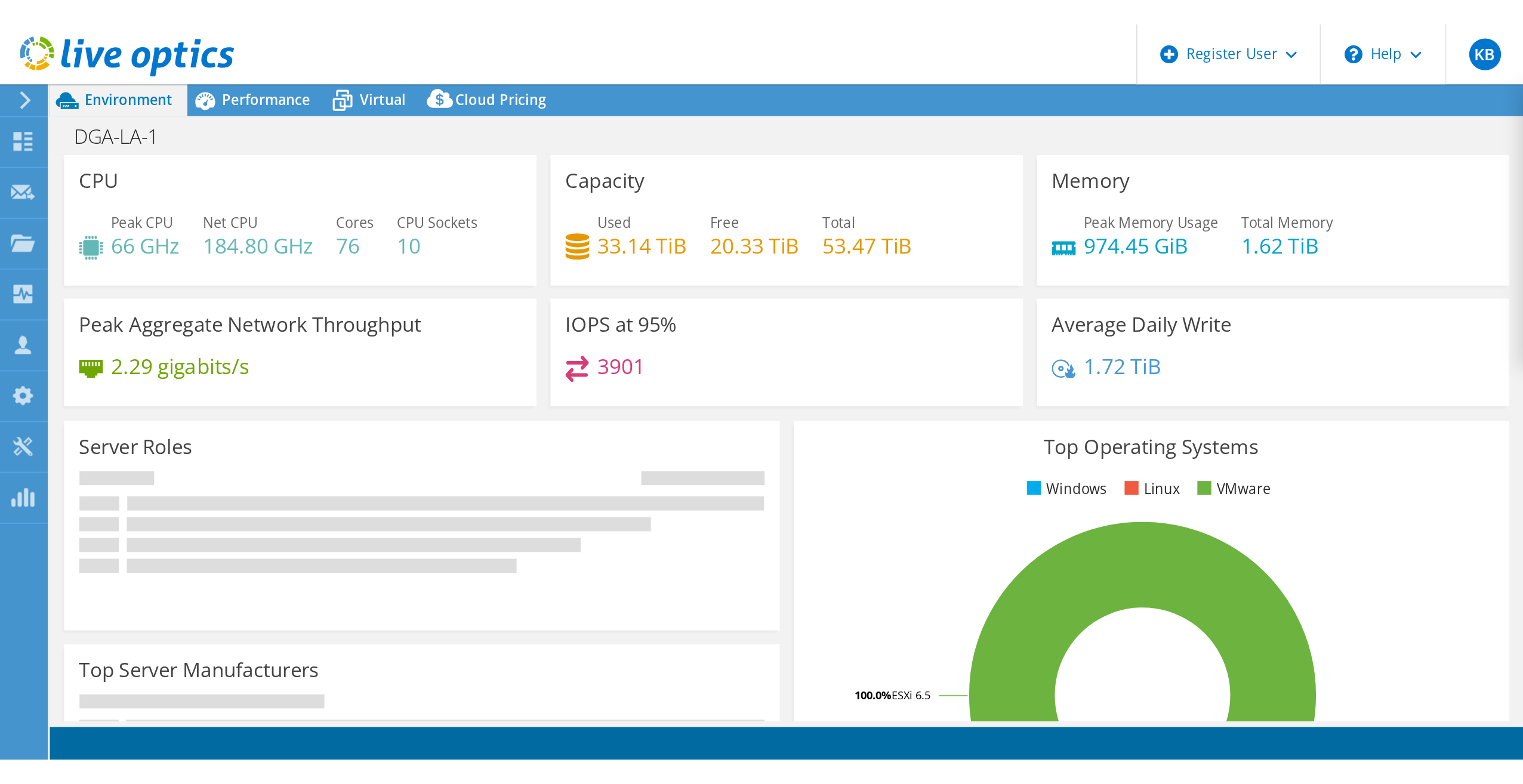 scroll, scrollTop: 0, scrollLeft: 0, axis: both 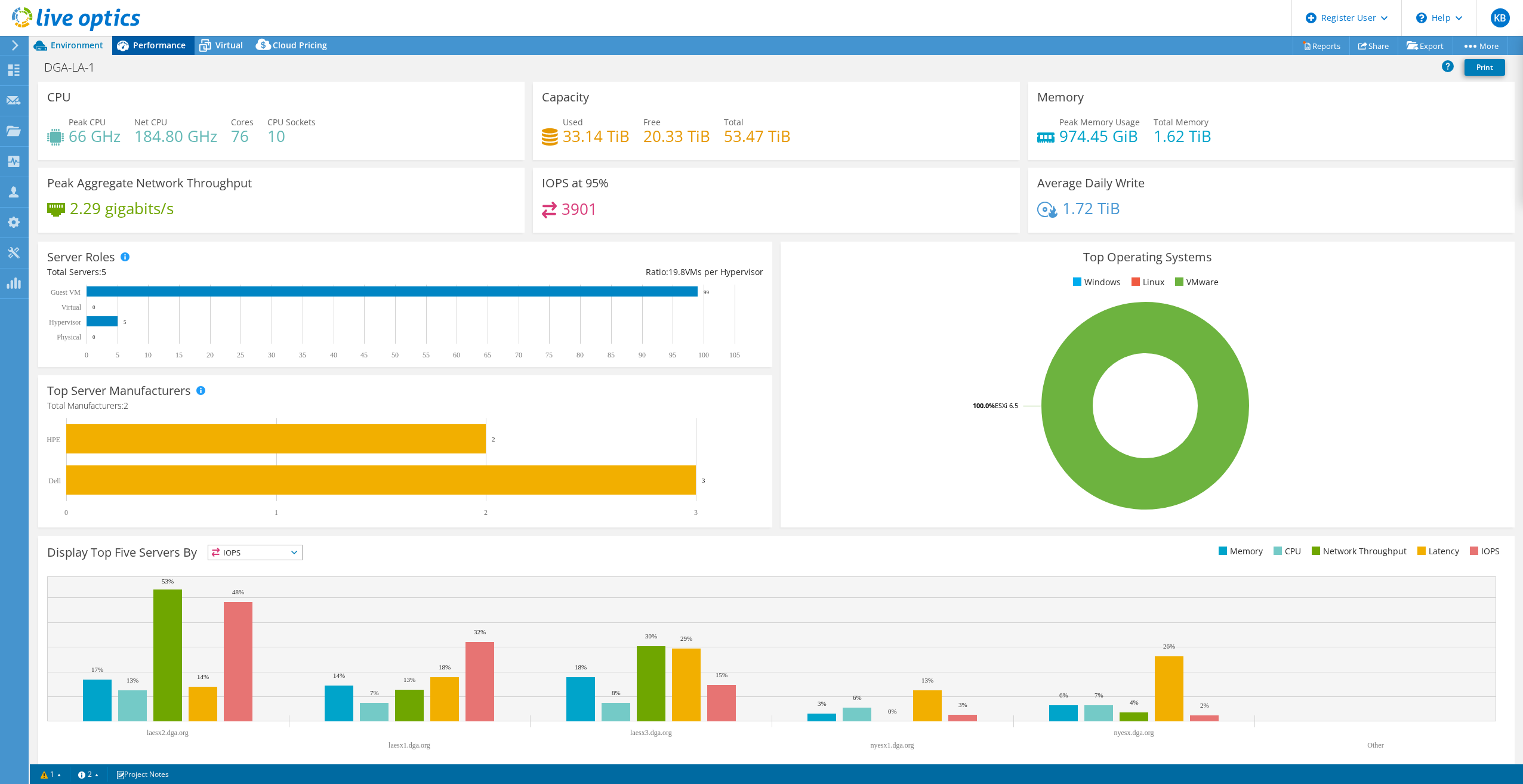 click on "Performance" at bounding box center (159, 45) 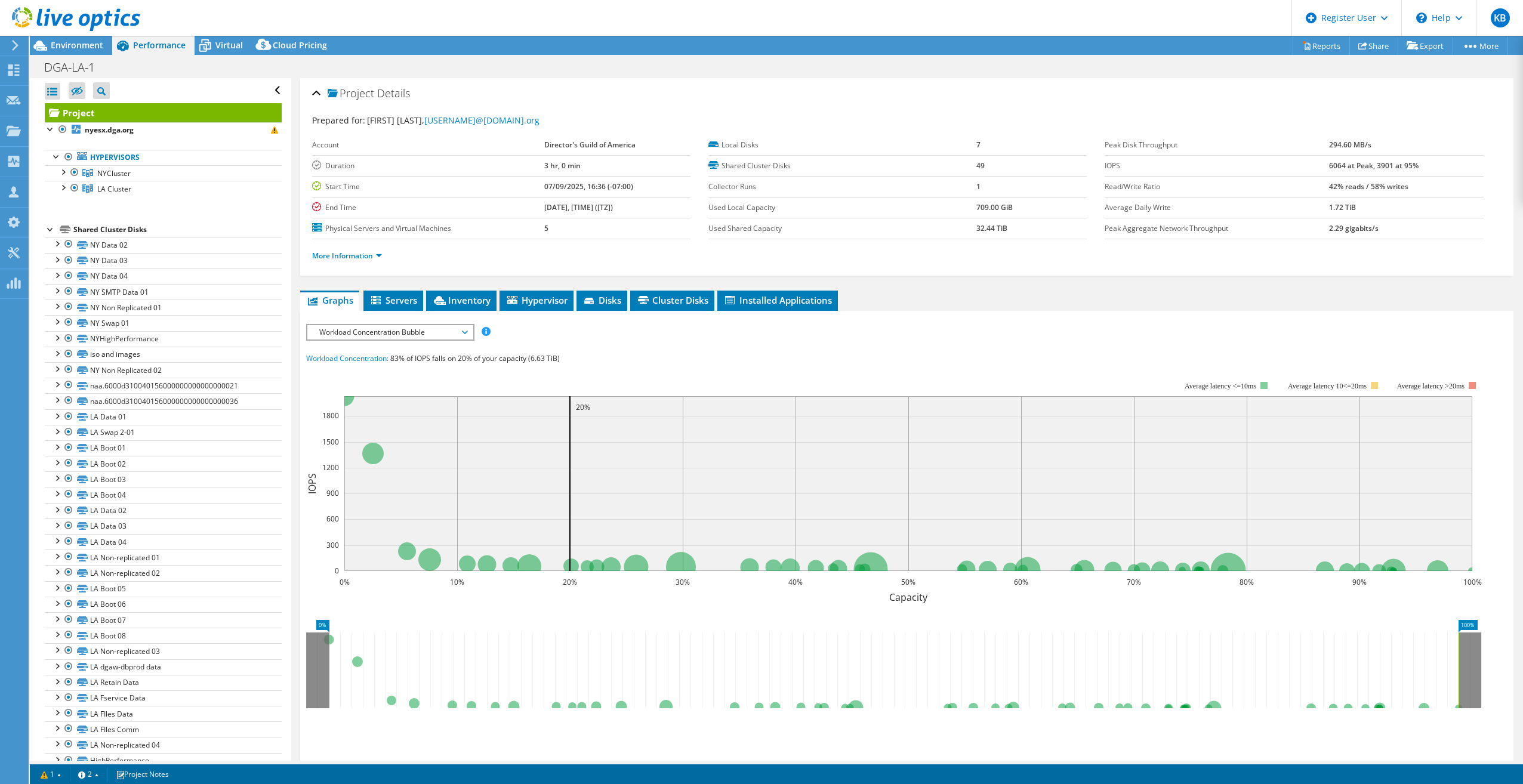 click on "Workload Concentration Bubble" at bounding box center [390, 332] 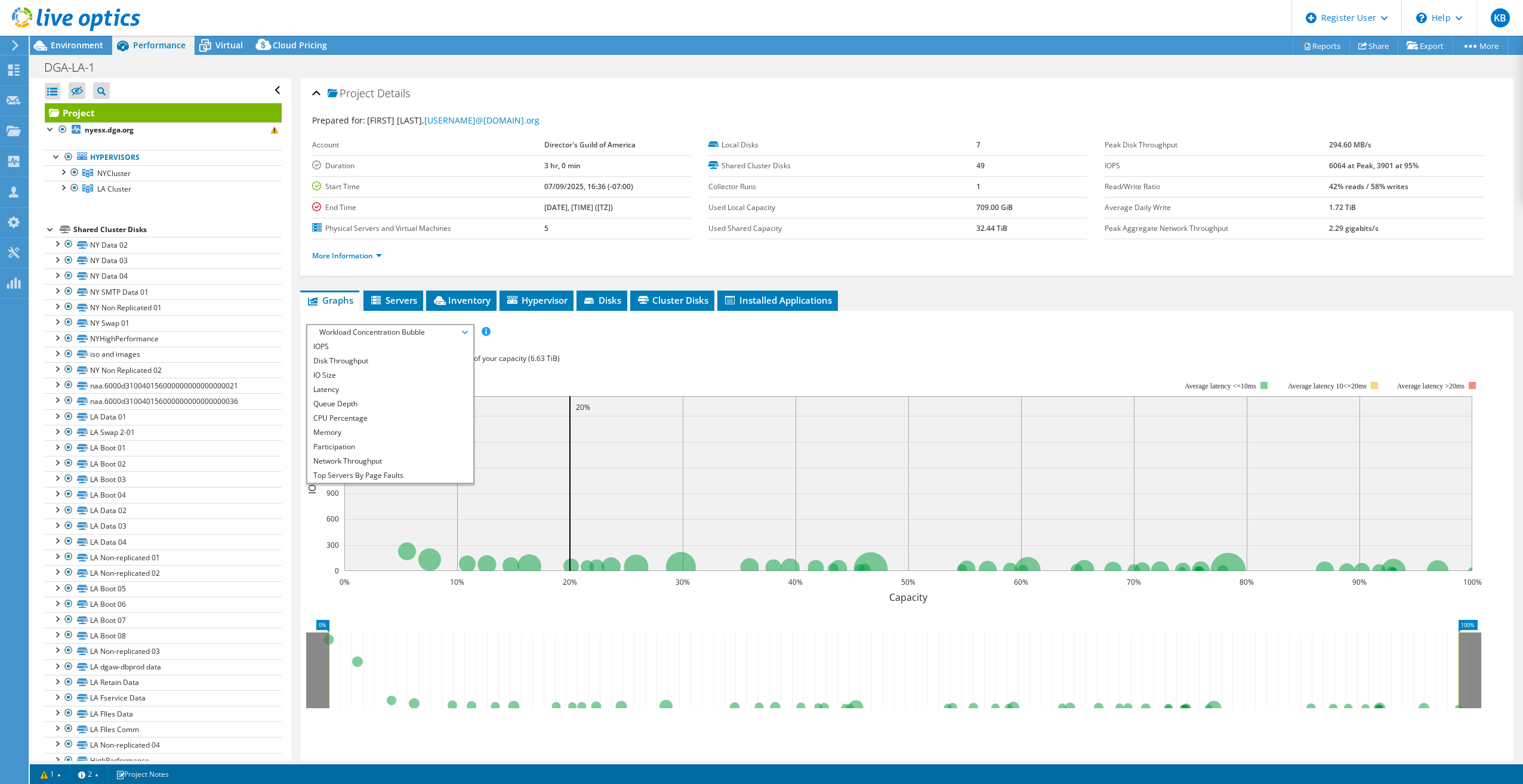 click on "Project
Details
Prepared for:
Hakan Gursel,  hgursel@dga.org
Account
Director's Guild of America
Duration
3 hr, 0 min
Start Time
07/09/2025, 16:36 (-07:00)
End Time
07/09/2025, 19:36 (-07:00)
5
7" at bounding box center [907, 463] 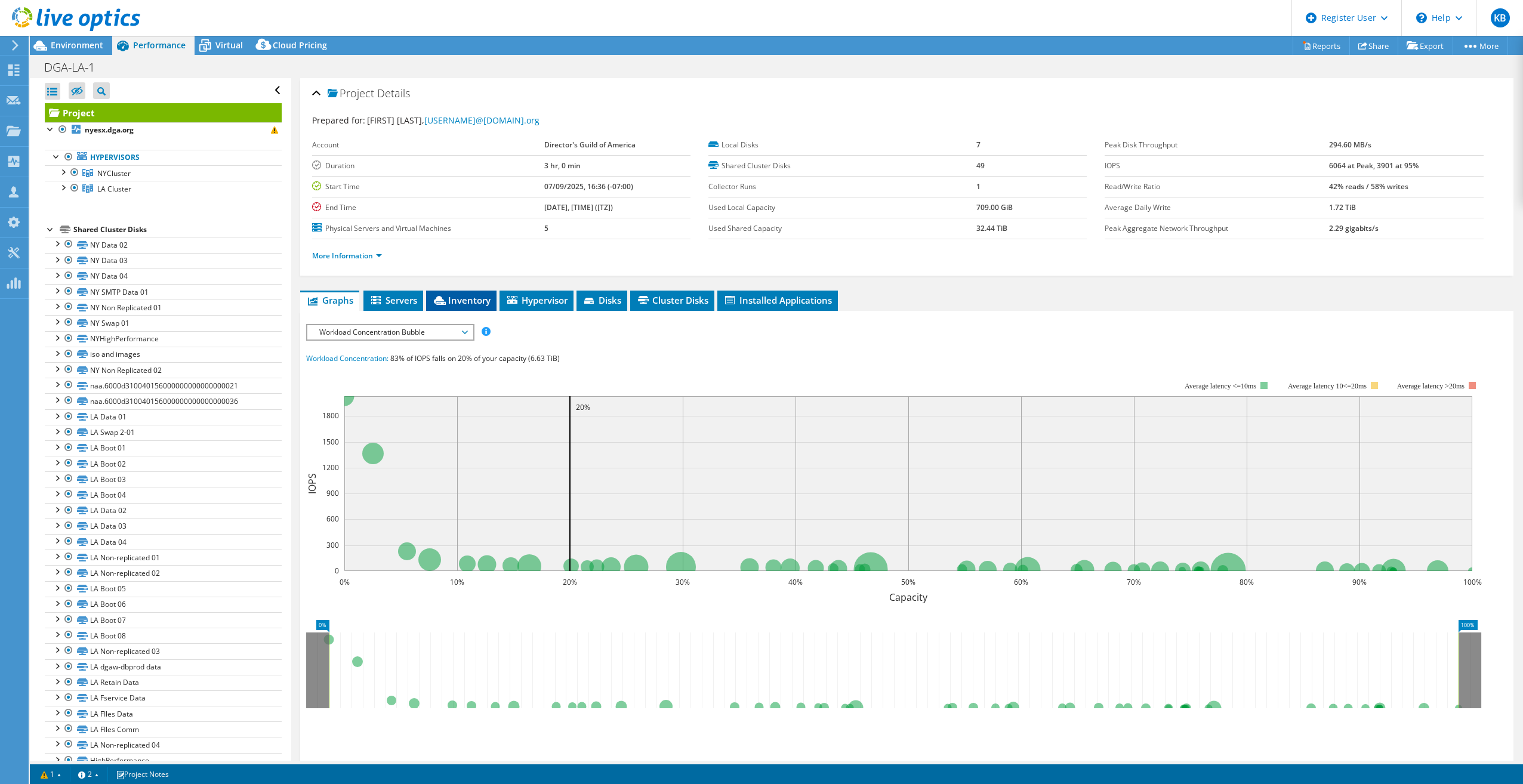 click on "Inventory" at bounding box center (461, 300) 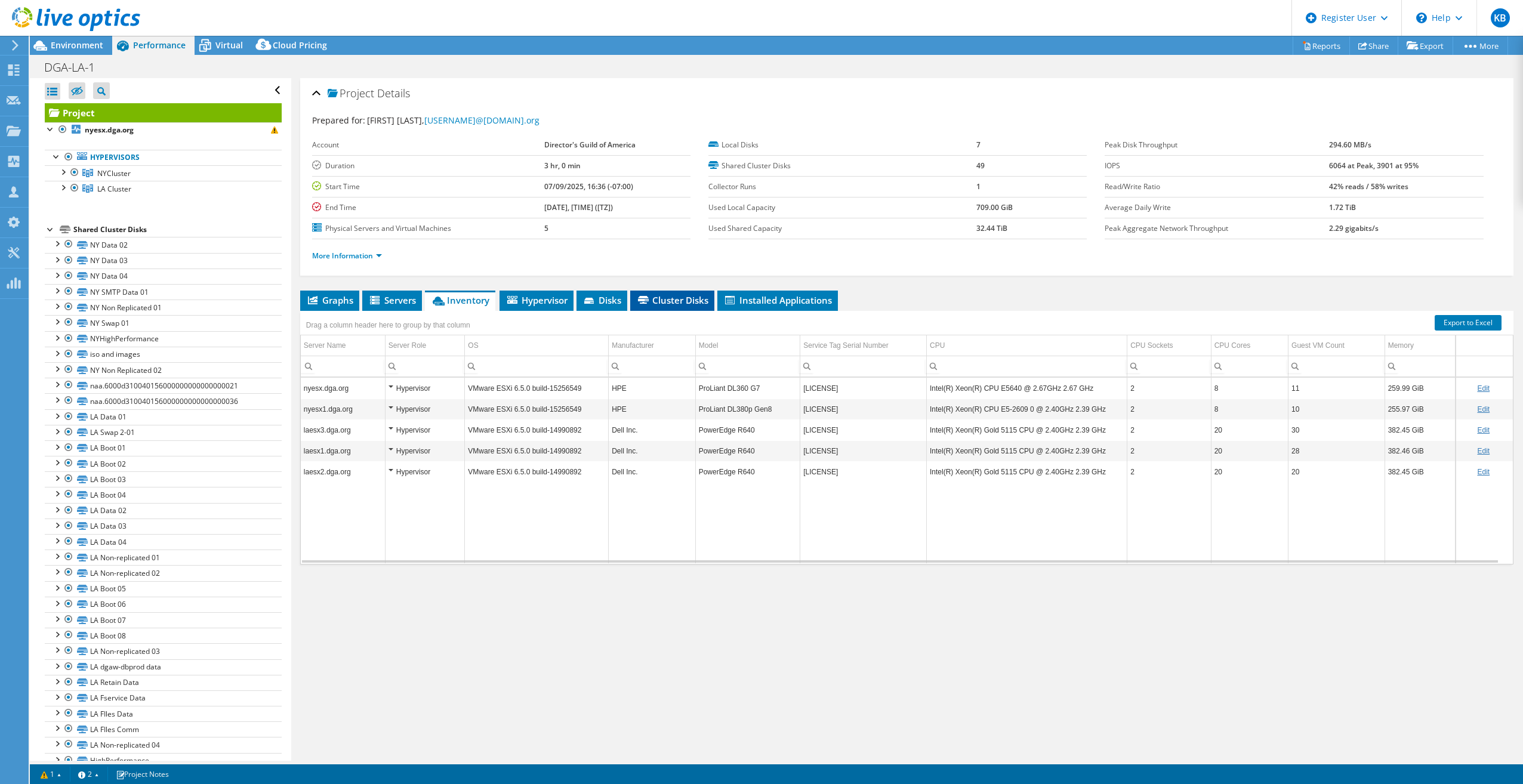 click on "Cluster Disks" at bounding box center [672, 300] 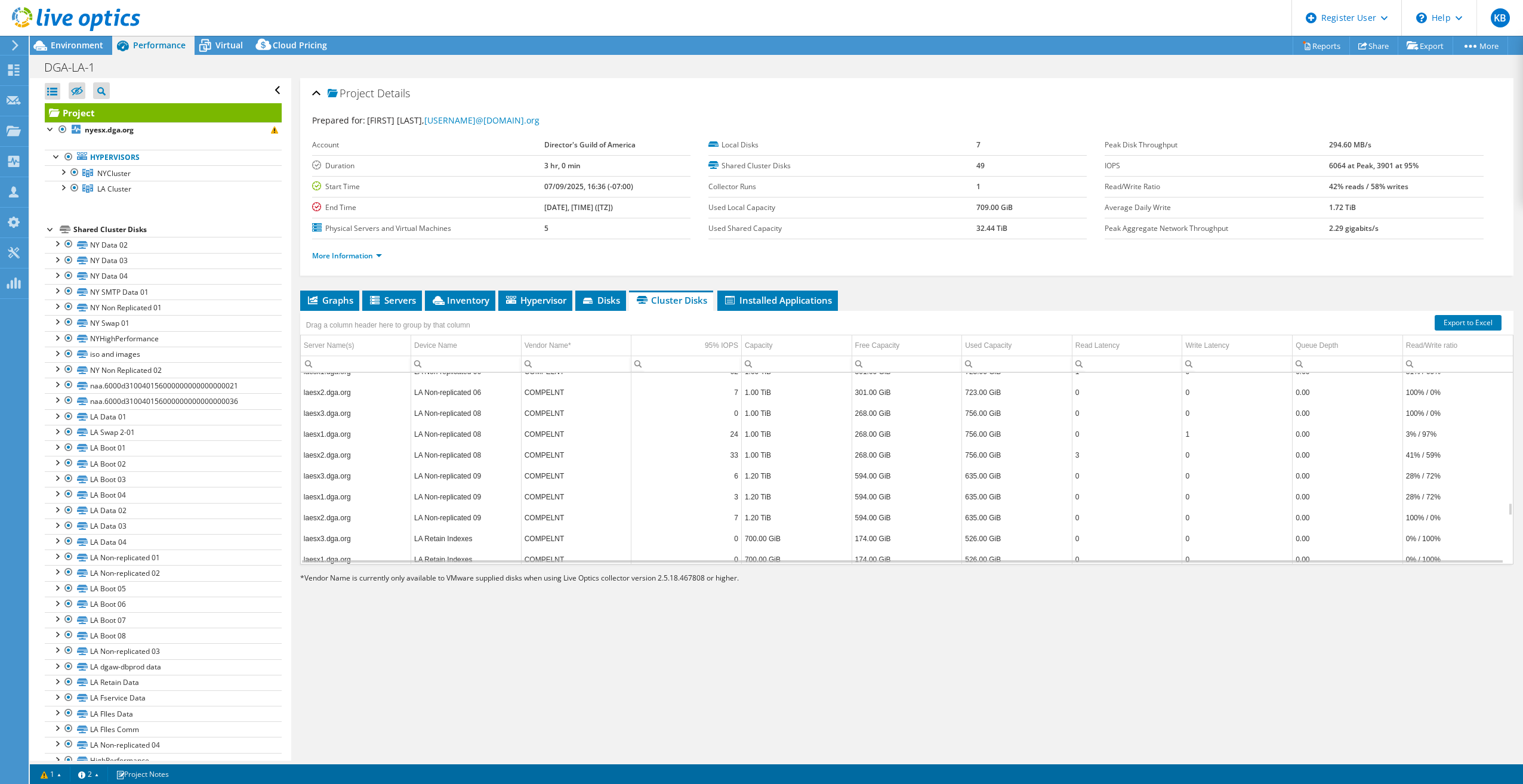 scroll, scrollTop: 2650, scrollLeft: 0, axis: vertical 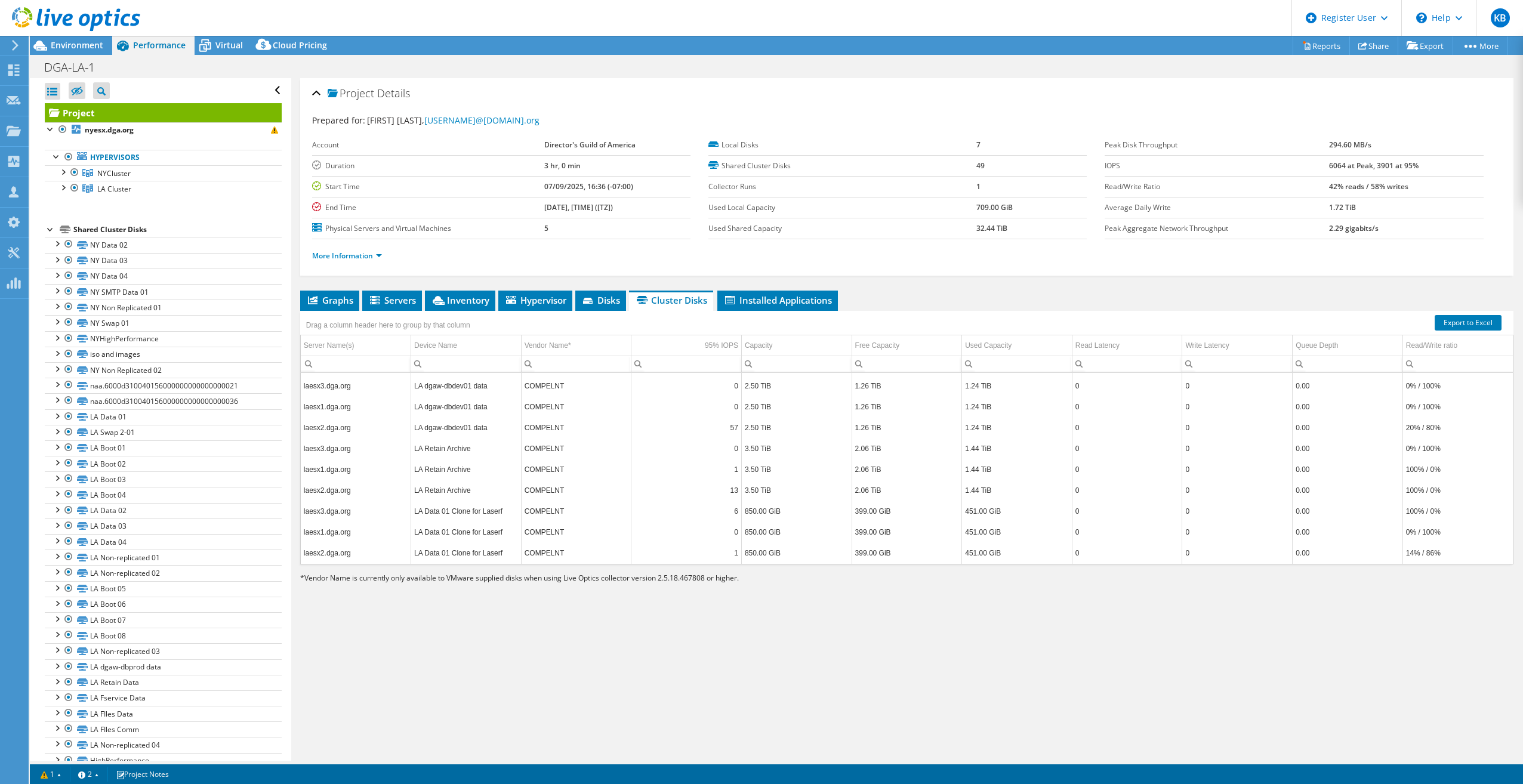 click at bounding box center [70, 20] 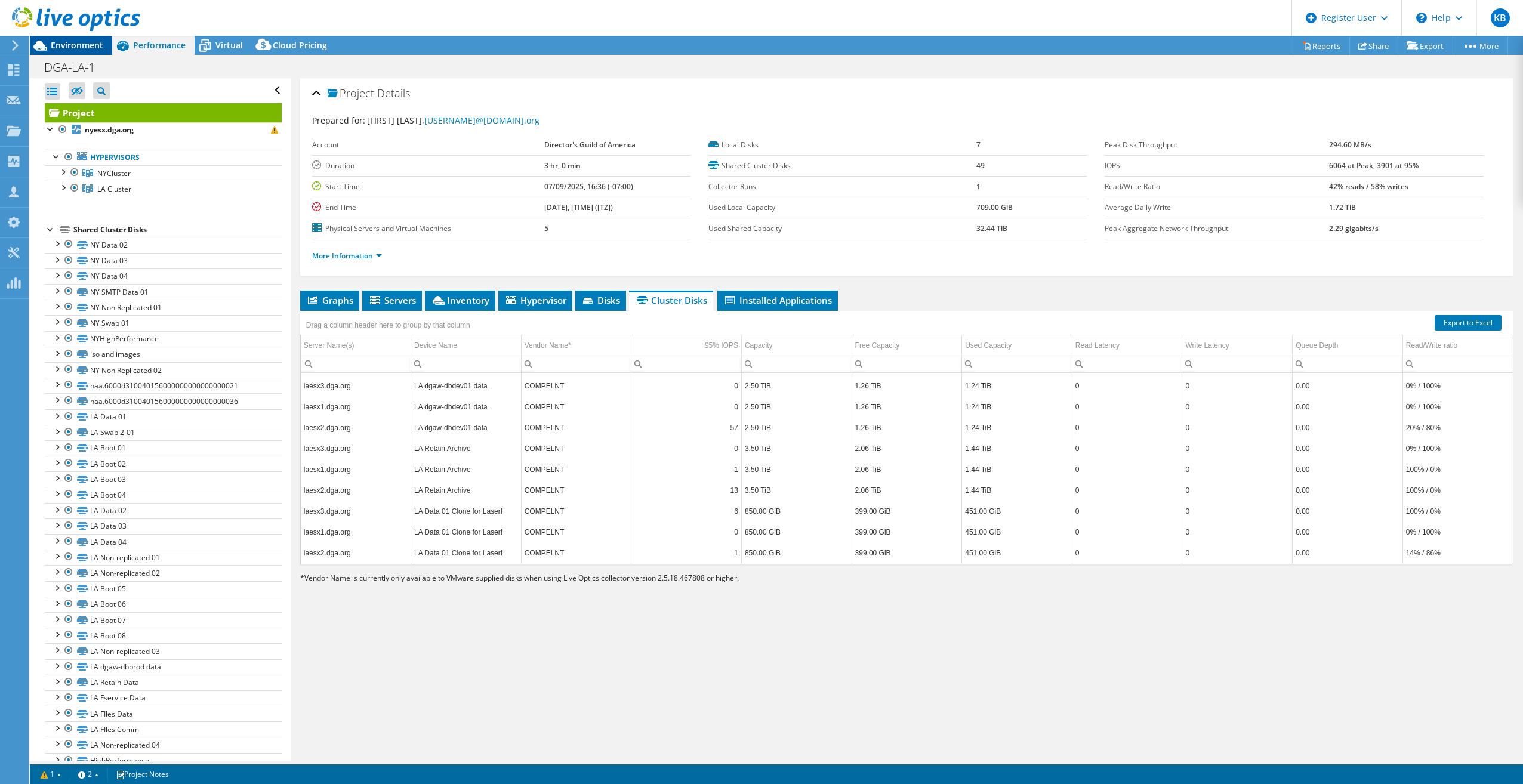 click on "Environment" at bounding box center [77, 45] 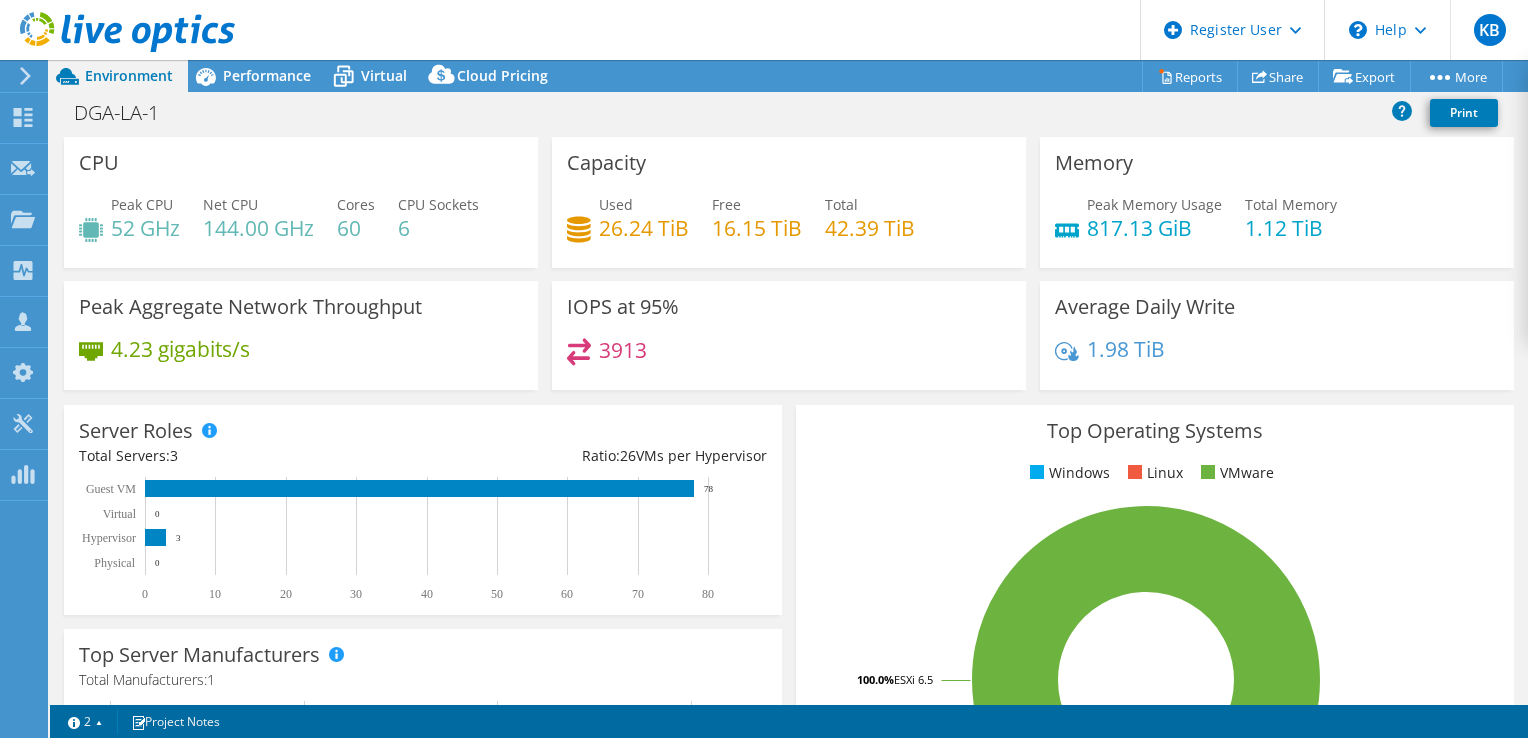 select on "USD" 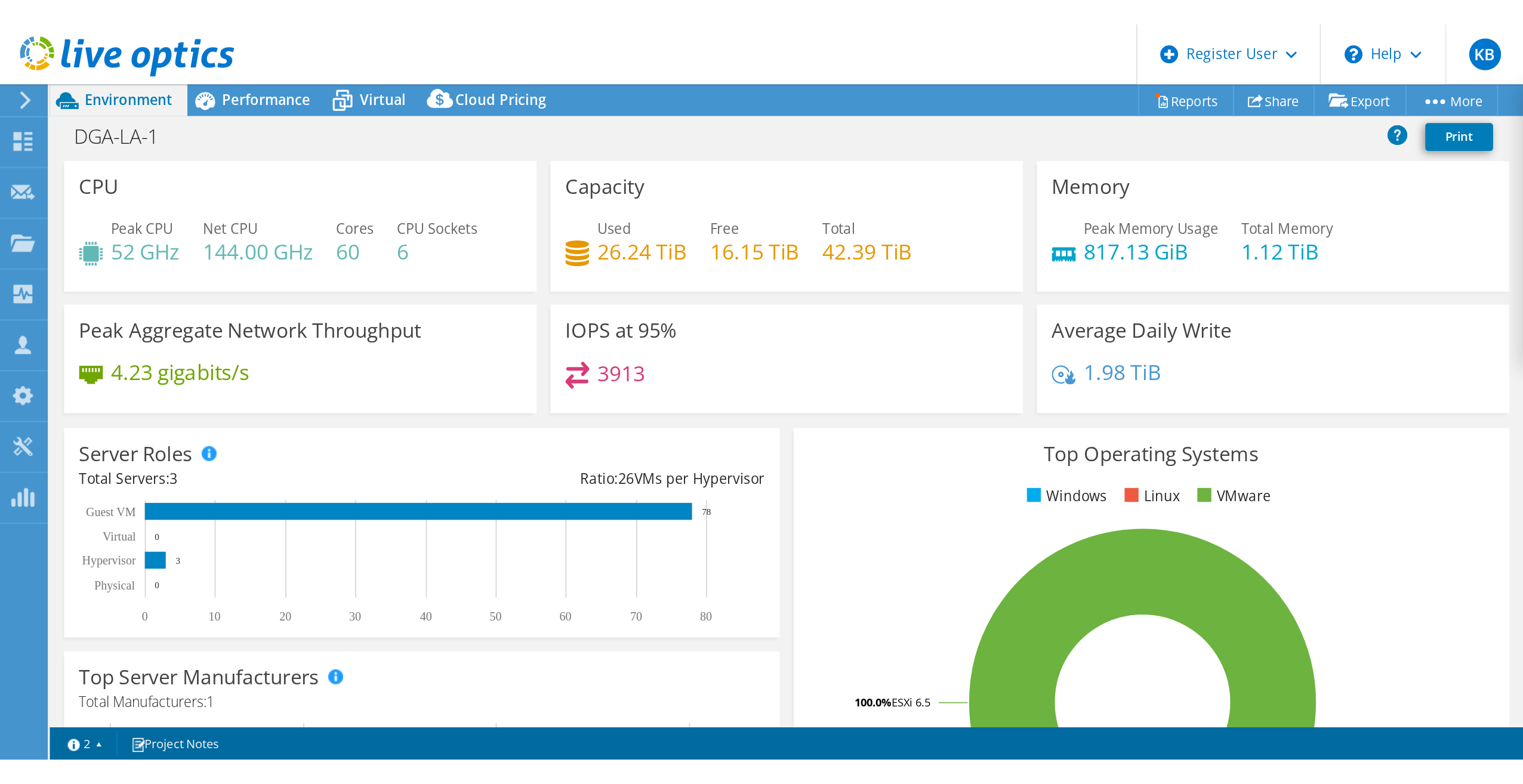 scroll, scrollTop: 0, scrollLeft: 0, axis: both 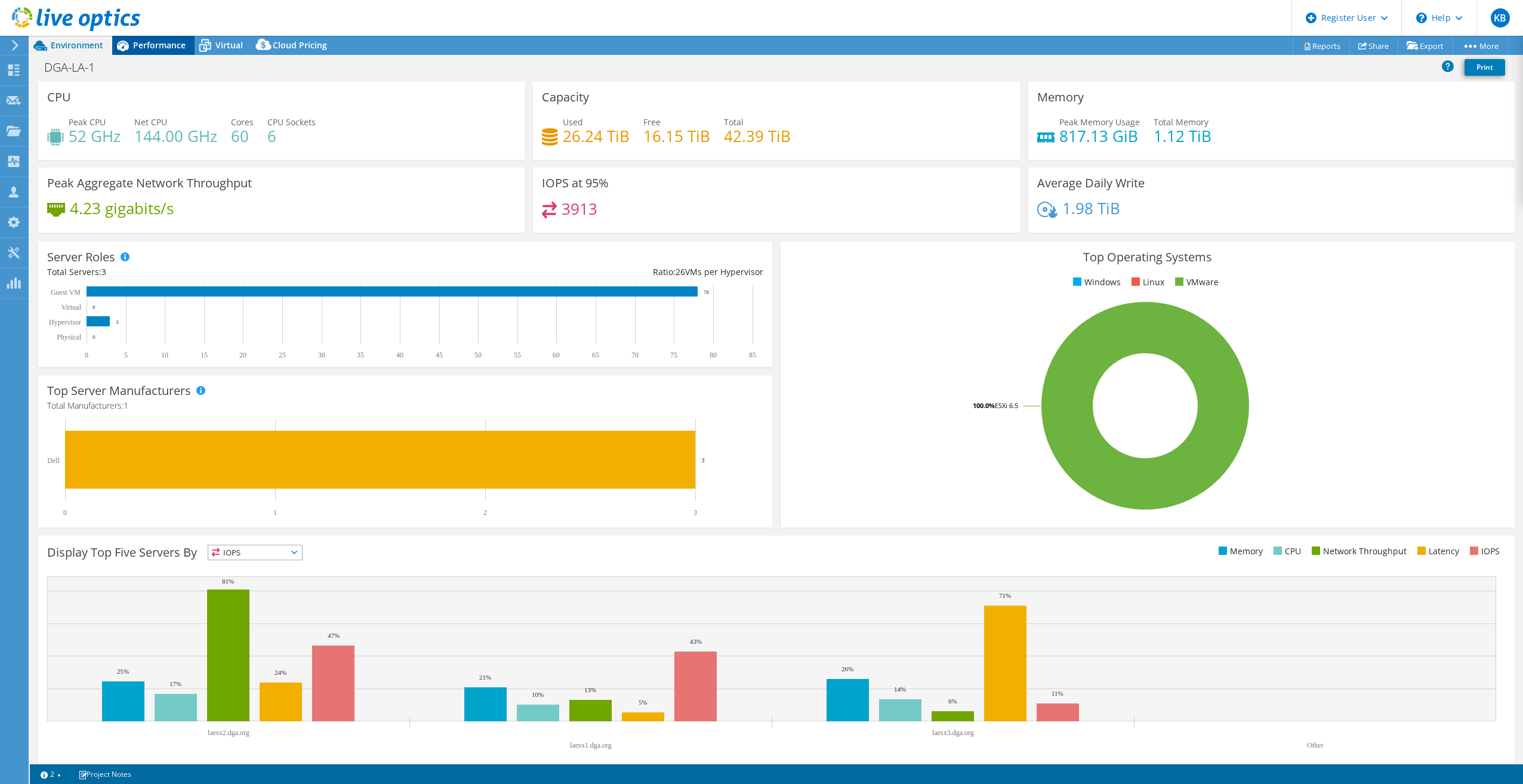 click on "Performance" at bounding box center (153, 45) 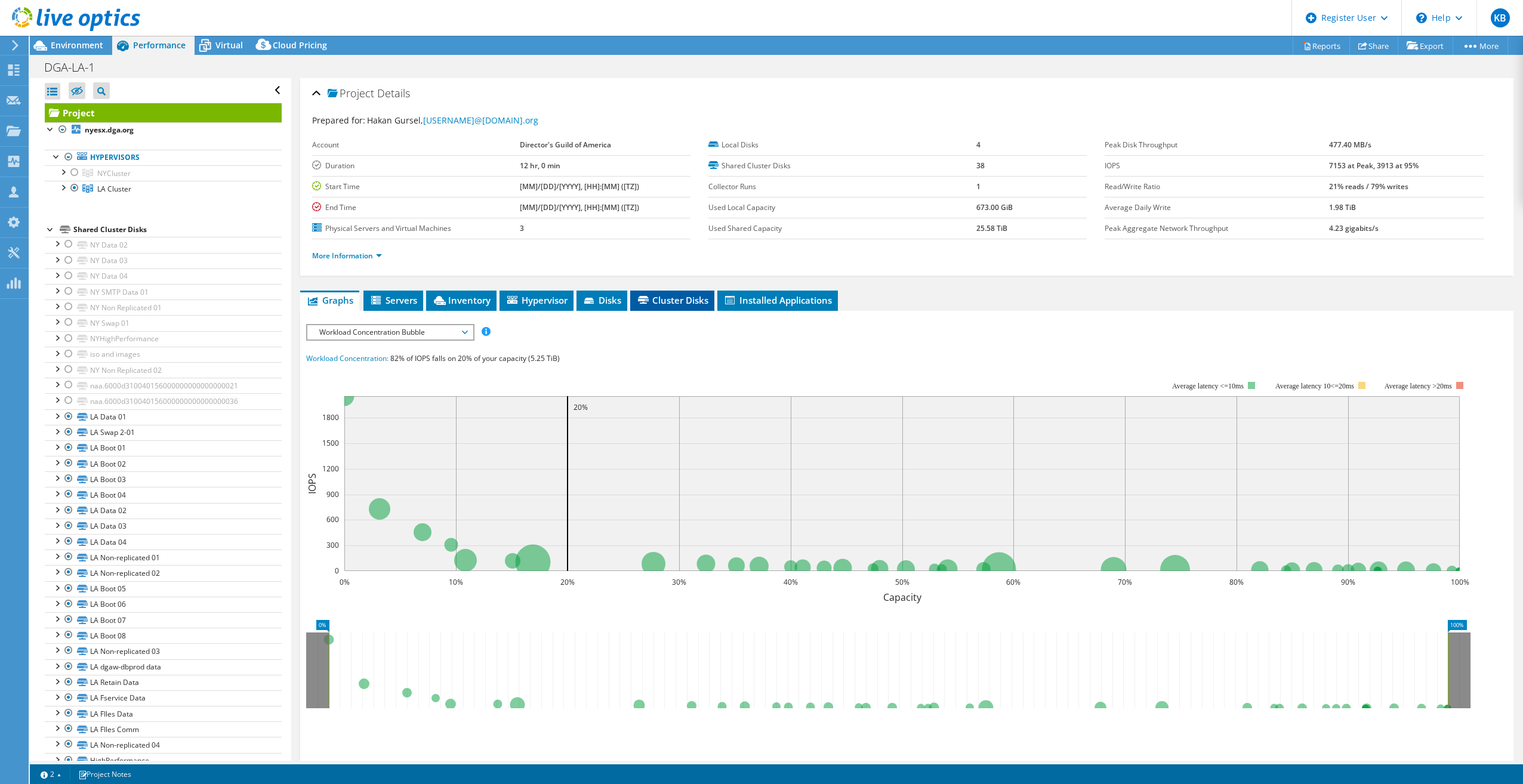 click on "Cluster Disks" at bounding box center [672, 300] 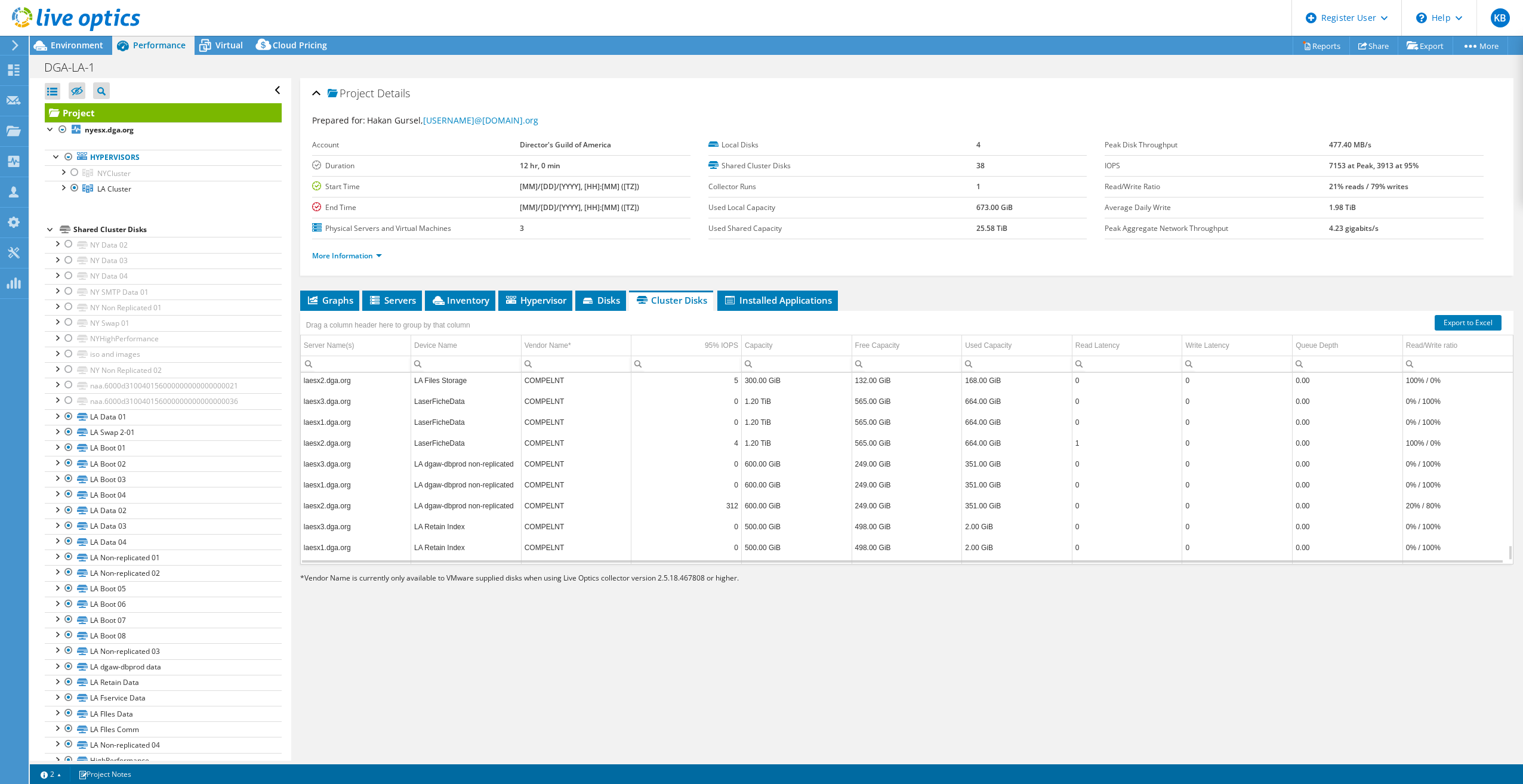 scroll, scrollTop: 2190, scrollLeft: 0, axis: vertical 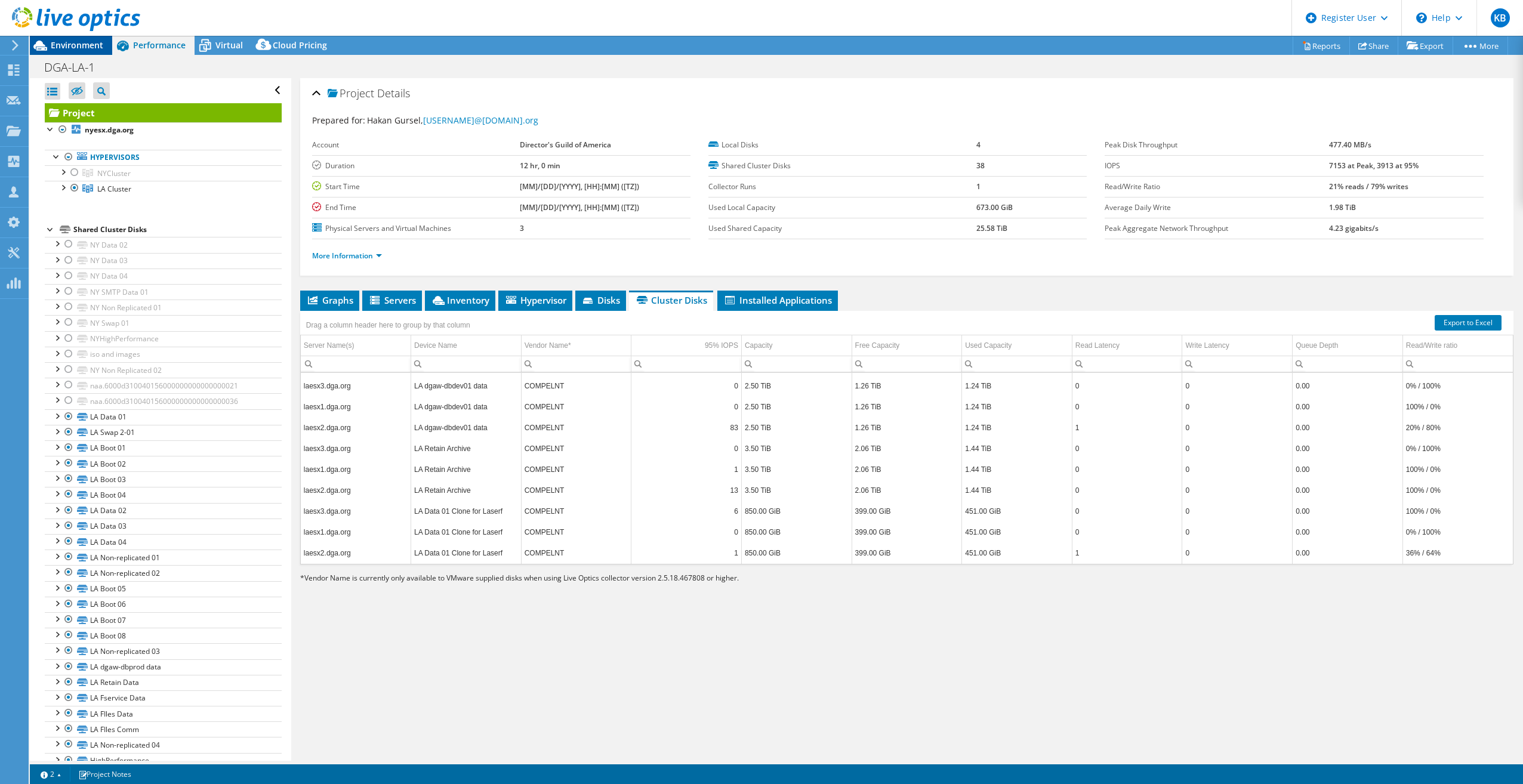 click on "Environment" at bounding box center (77, 45) 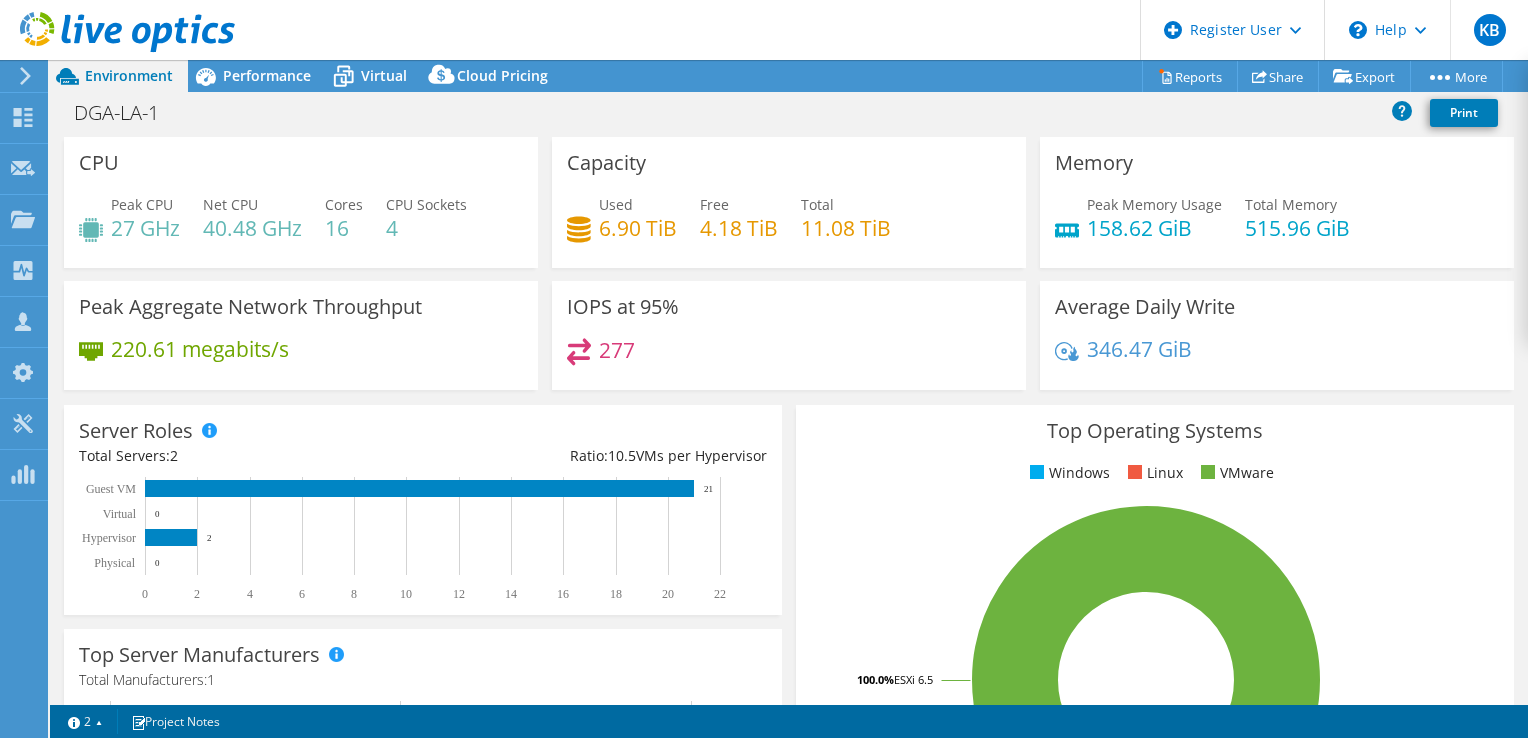 select on "USD" 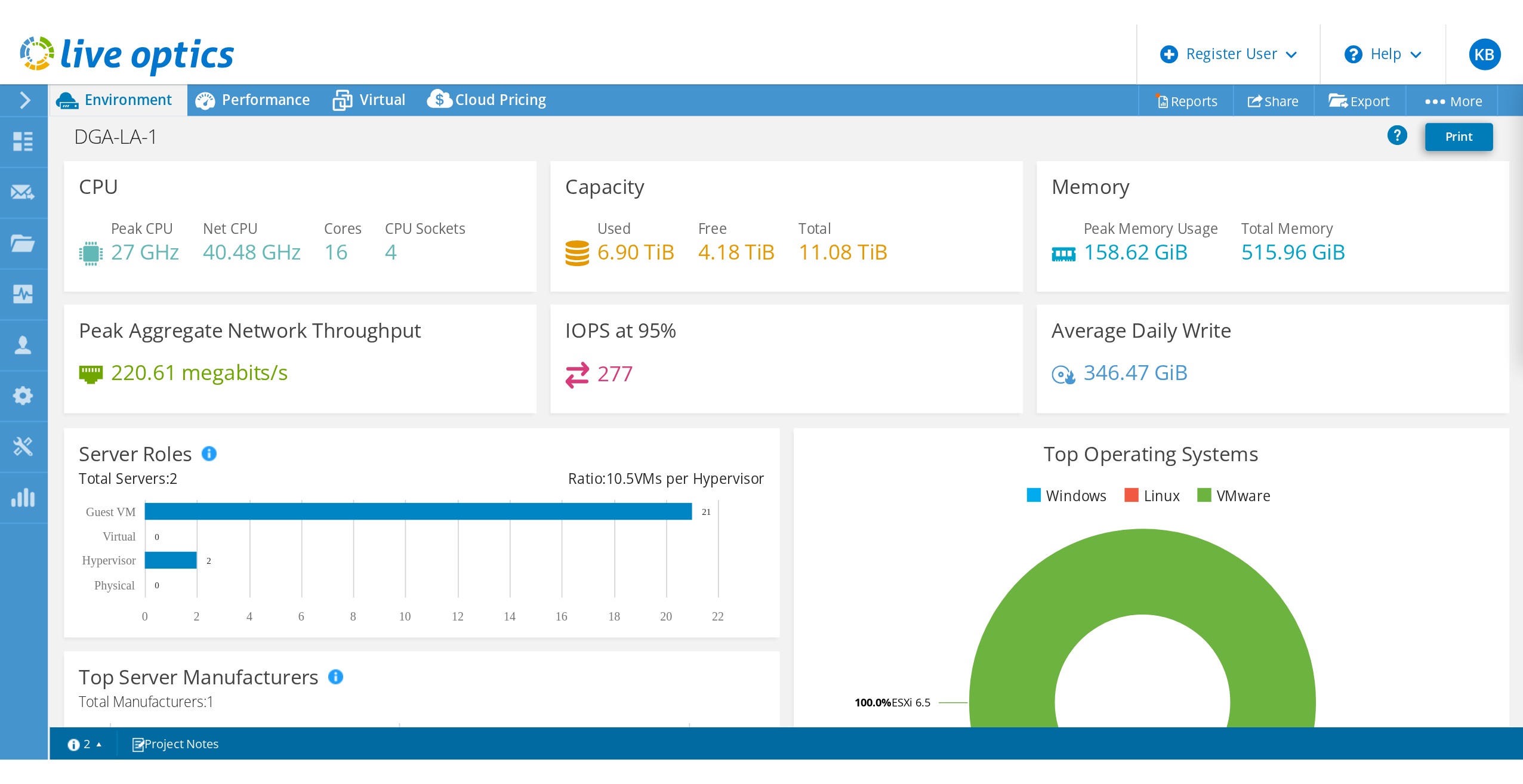 scroll, scrollTop: 0, scrollLeft: 0, axis: both 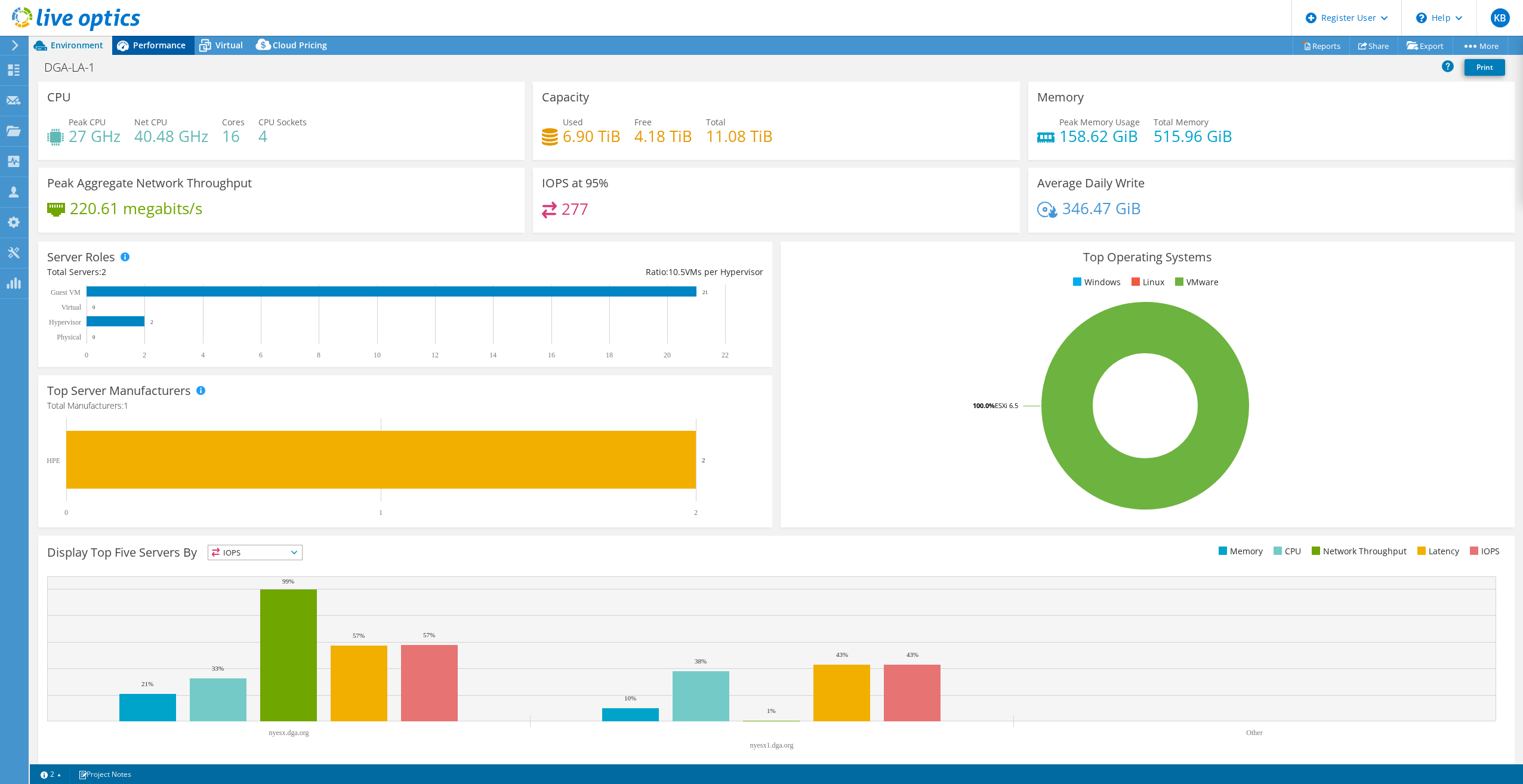 click on "Performance" at bounding box center (153, 45) 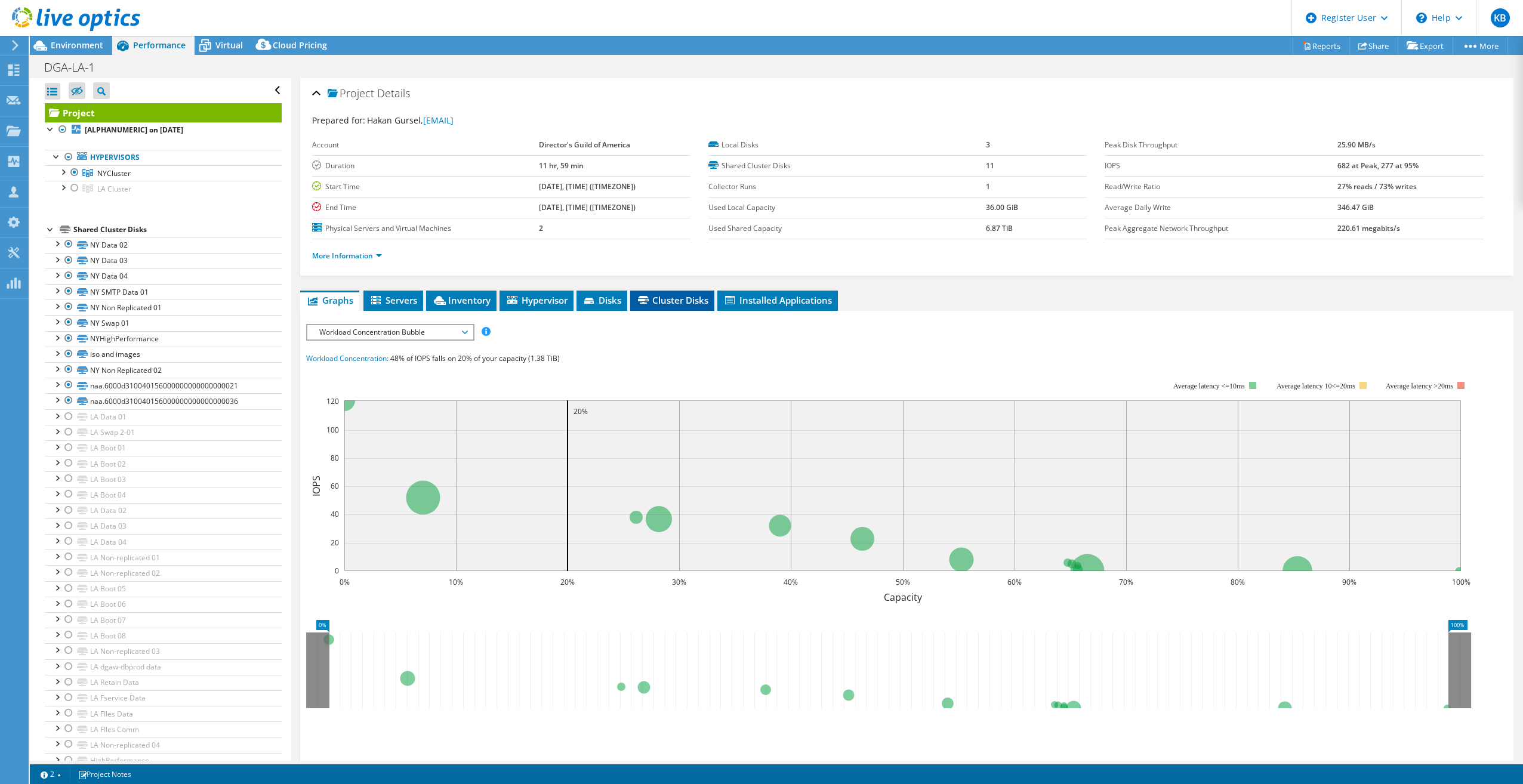 click on "Cluster Disks" at bounding box center [672, 300] 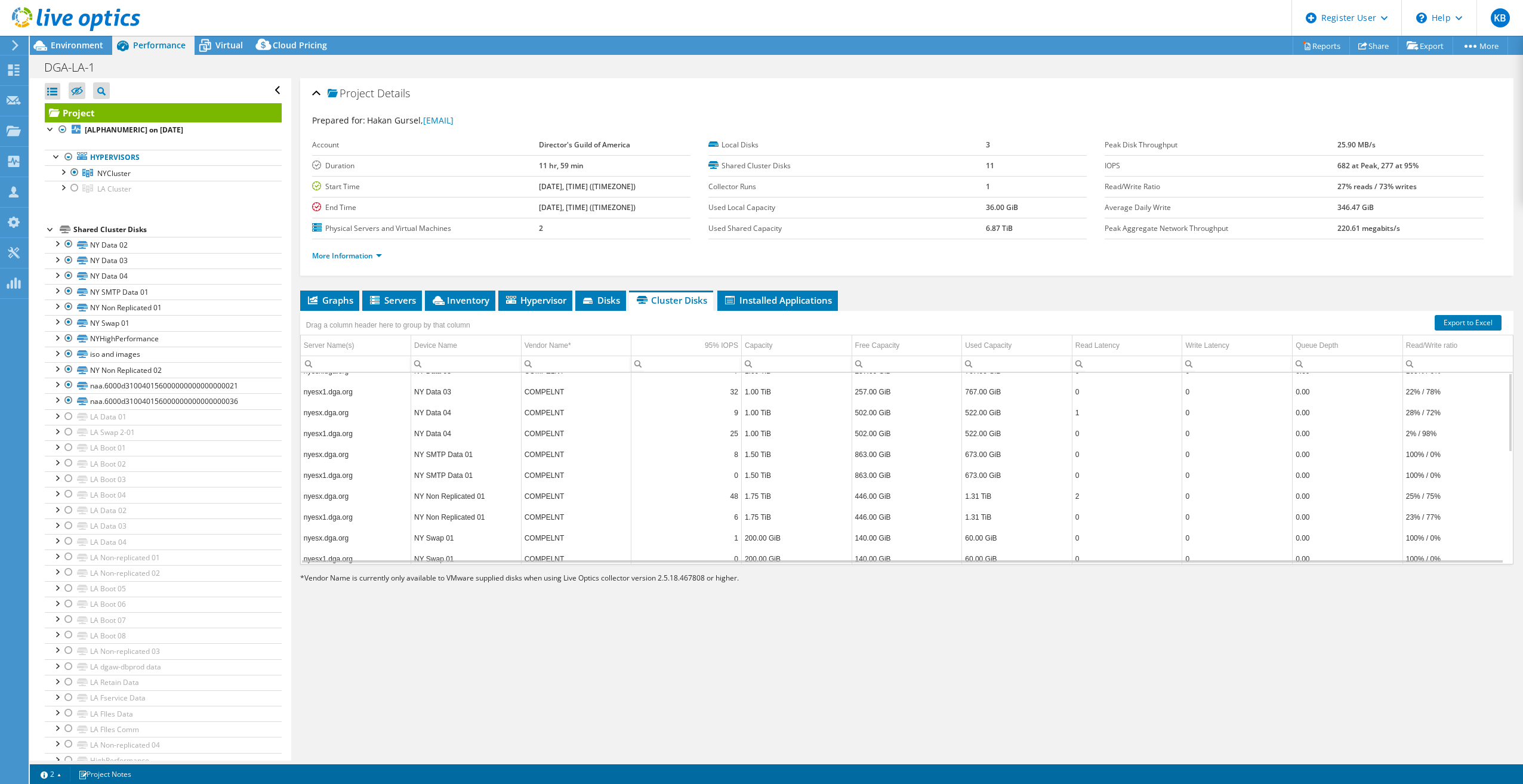 scroll, scrollTop: 0, scrollLeft: 0, axis: both 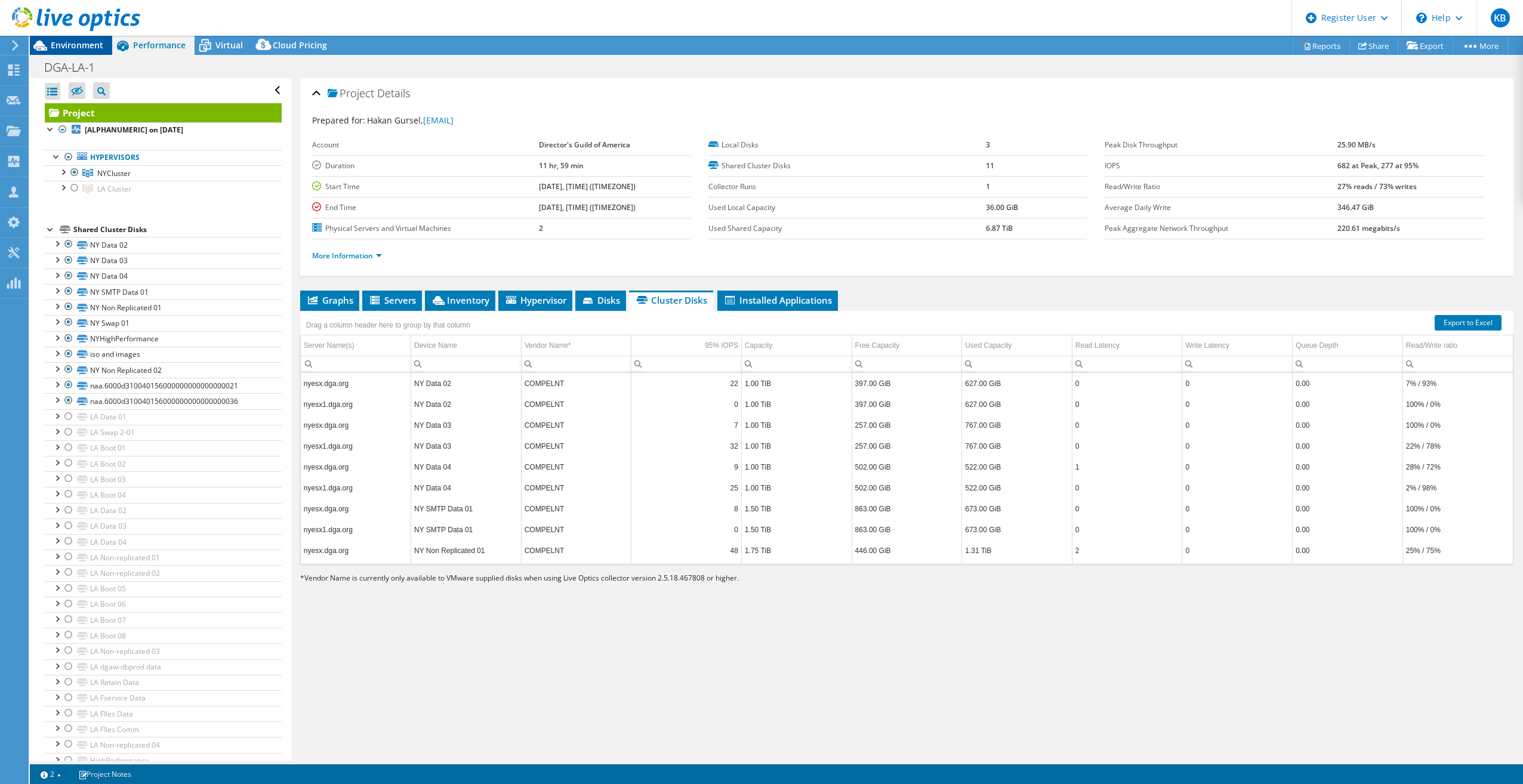 click on "Environment" at bounding box center [71, 45] 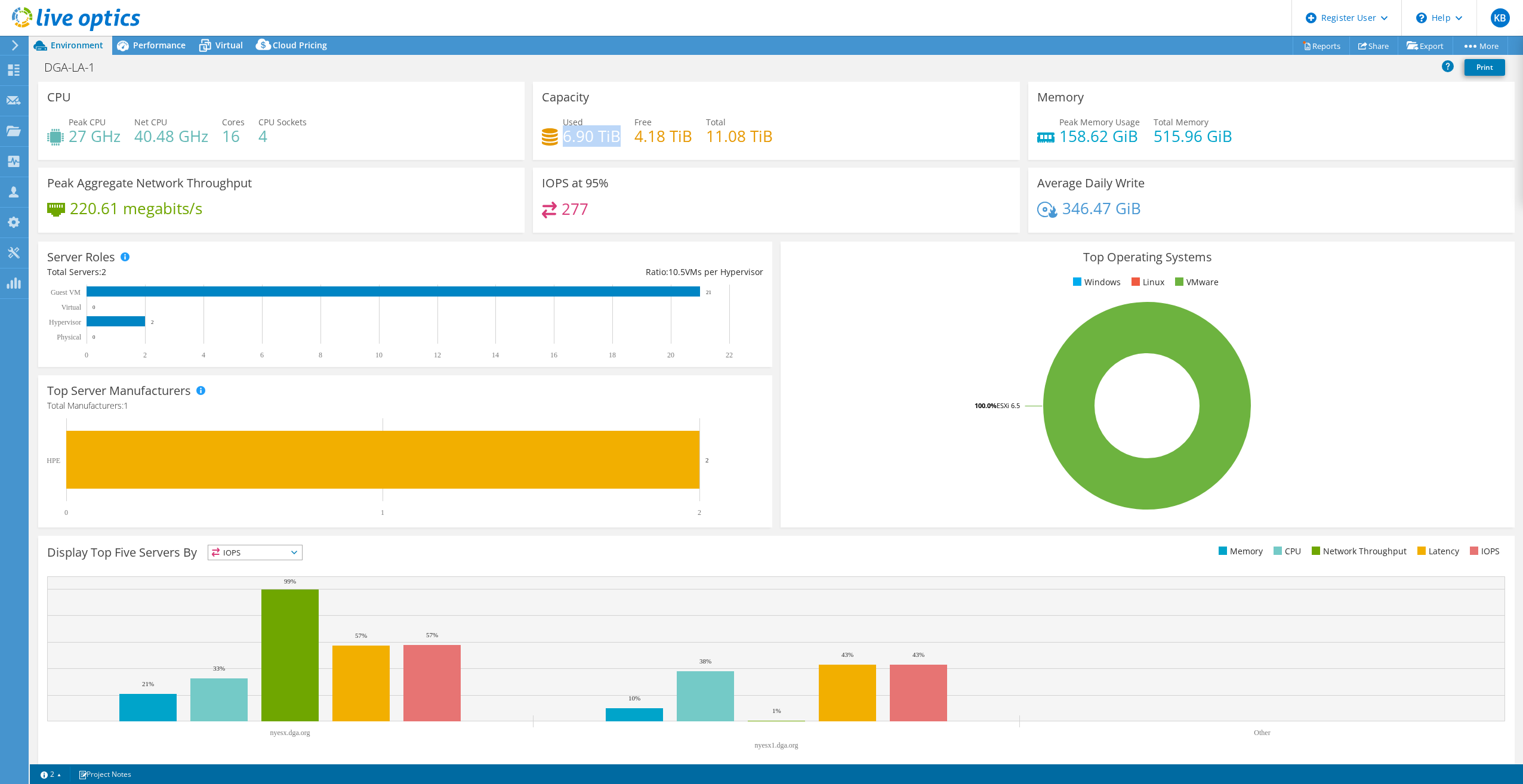 drag, startPoint x: 564, startPoint y: 139, endPoint x: 617, endPoint y: 138, distance: 53.00943 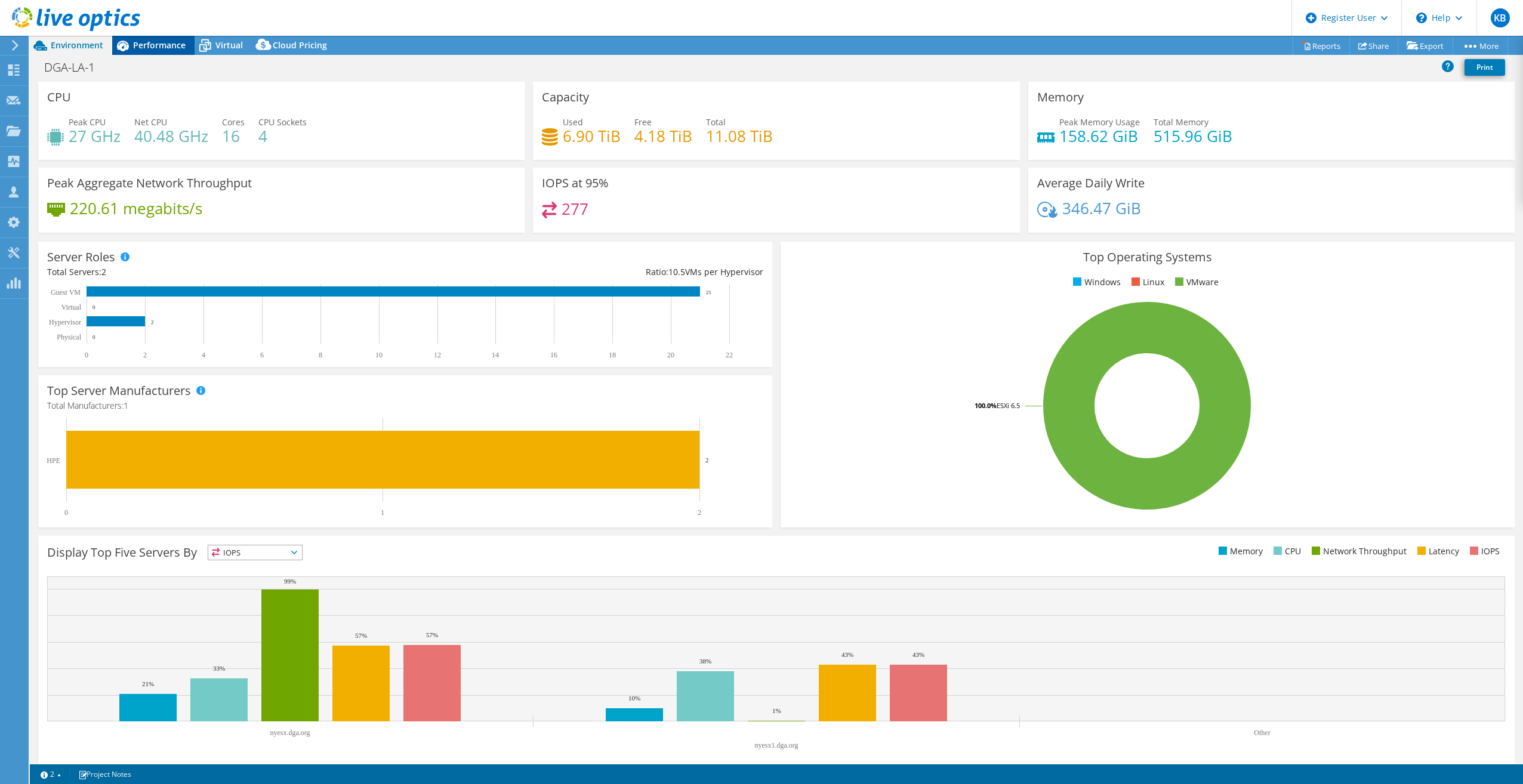click on "Performance" at bounding box center (159, 45) 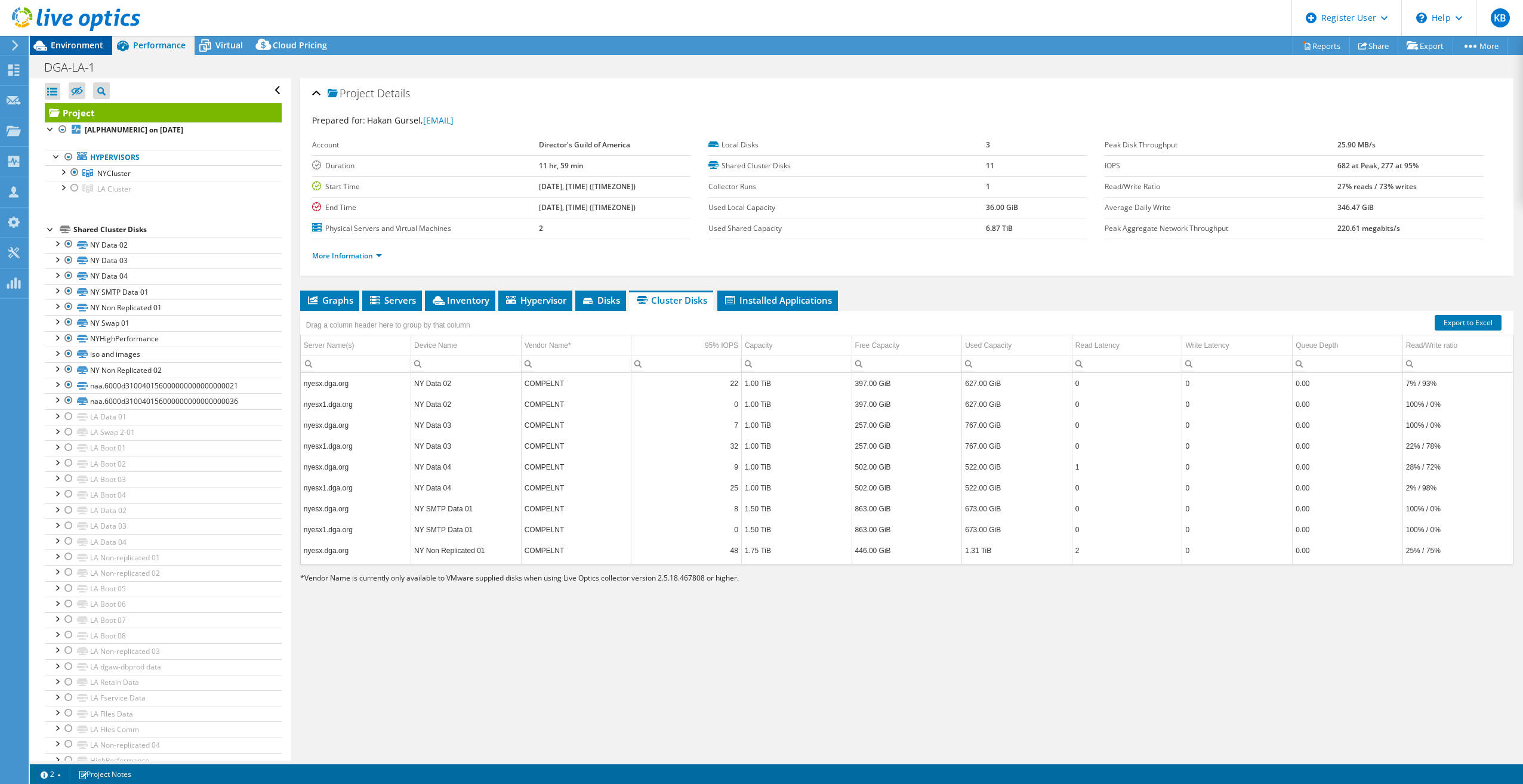 click on "Environment" at bounding box center (77, 45) 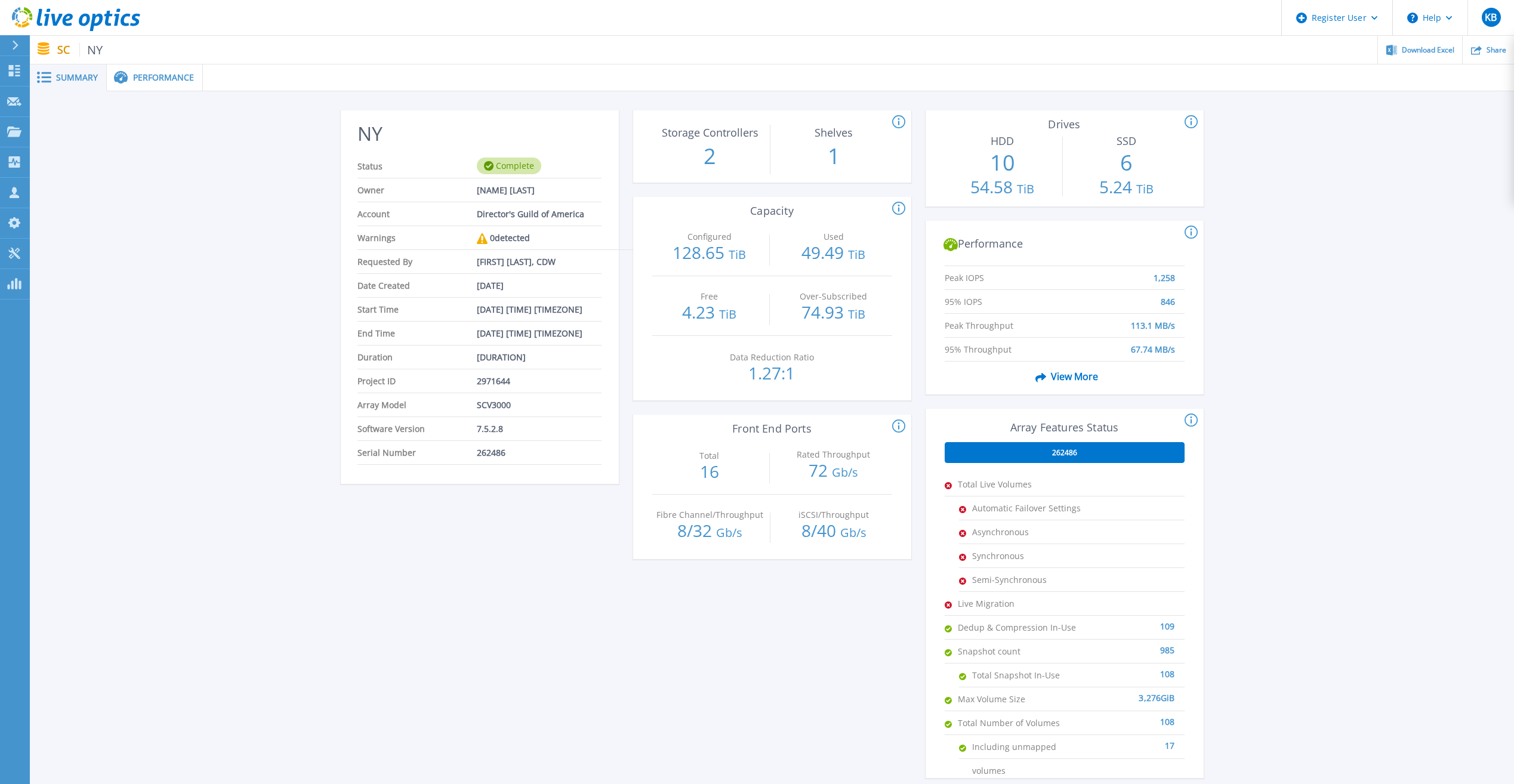 scroll, scrollTop: 0, scrollLeft: 0, axis: both 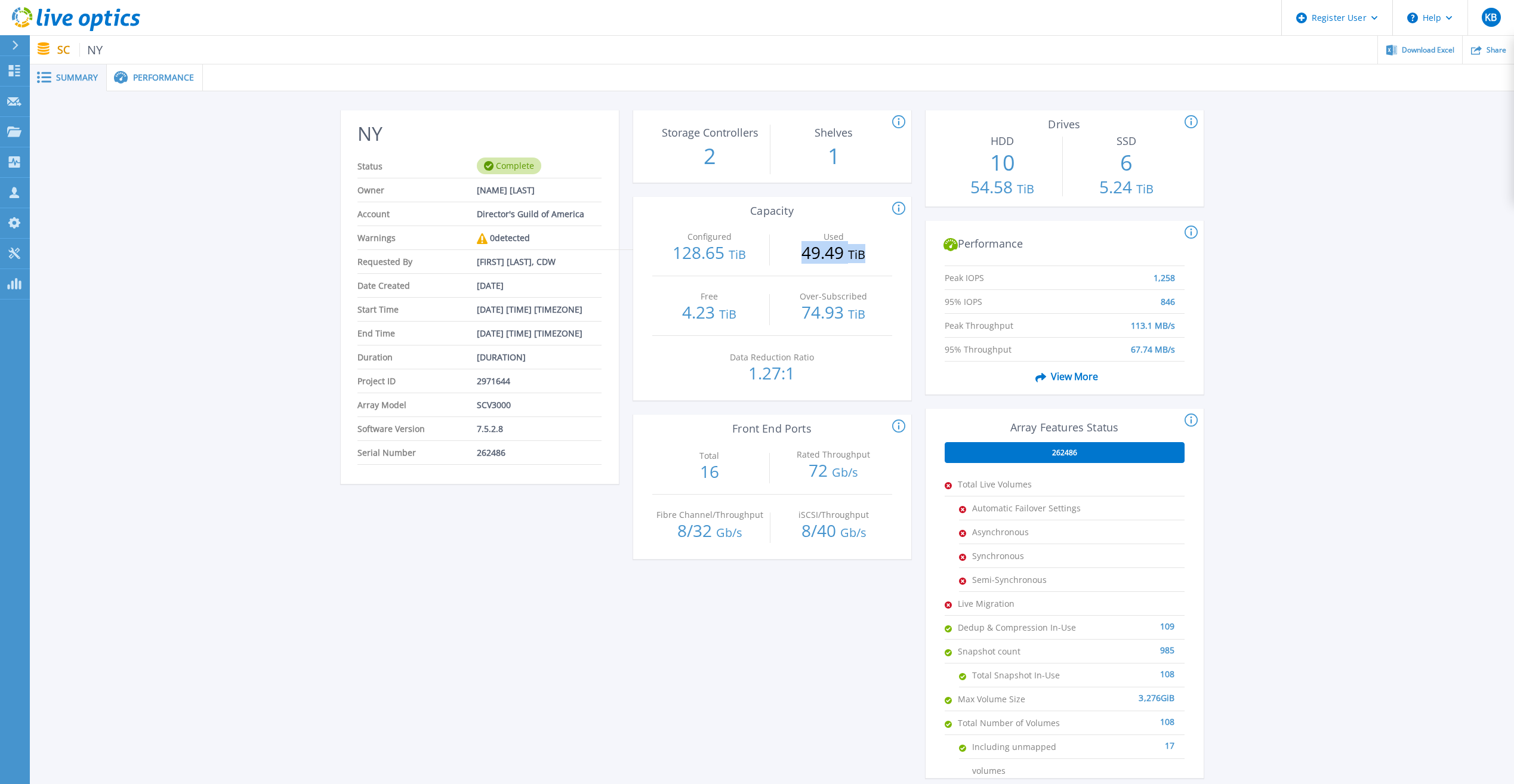 drag, startPoint x: 797, startPoint y: 255, endPoint x: 869, endPoint y: 255, distance: 72 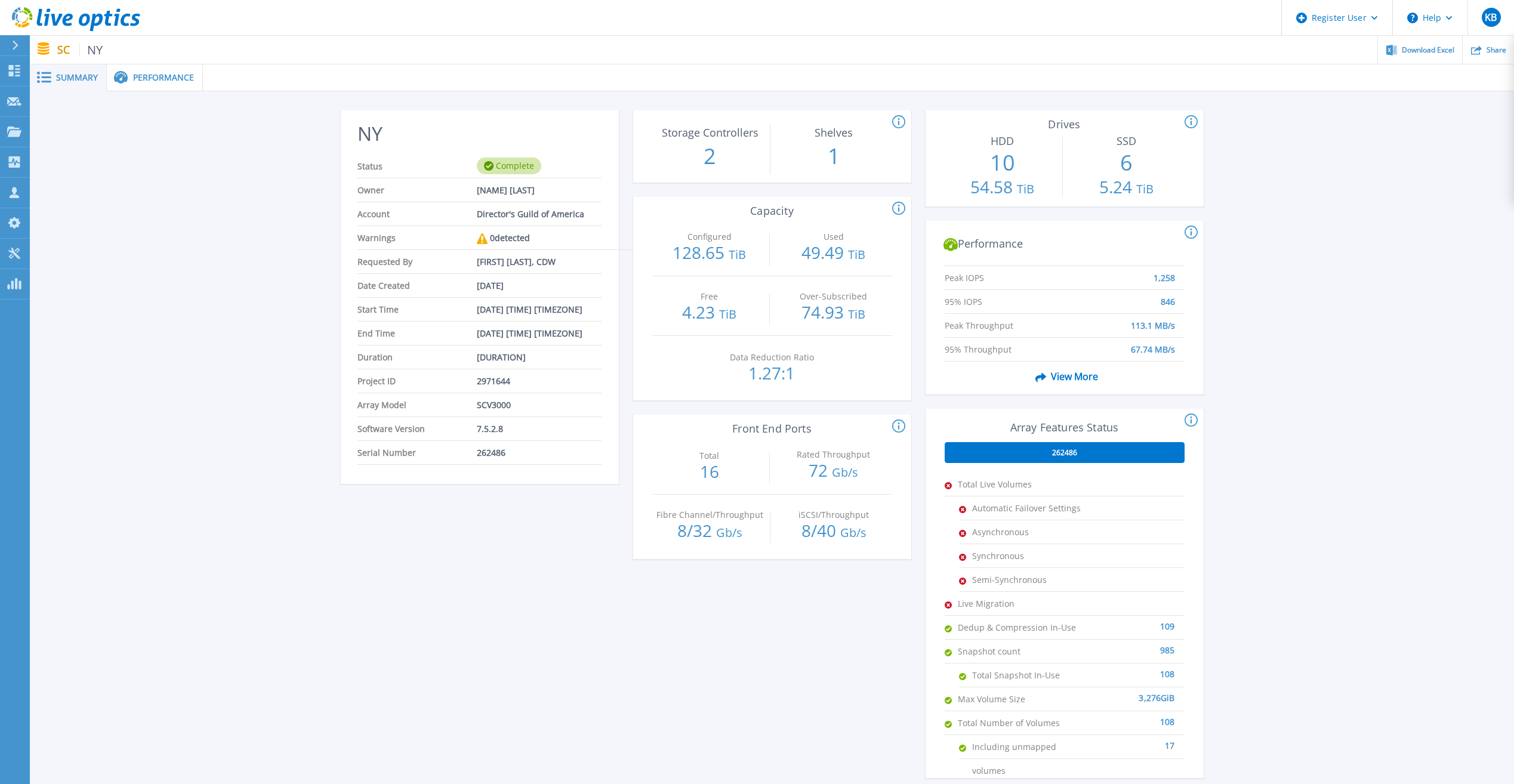 click on "[STATE] Status Complete Owner [NAME] [LAST], CDW Account Director's Guild of America Warnings 0 detected Requested By [NAME] [LAST], CDW Date Created [DATE] Start Time [DATE] [TIME] [TIMEZONE] End Time [DATE] [TIME] [TIMEZONE] Duration [DURATION] Project ID 2971644 Array Model SCV3000 Software Version 7.5.2.8 Serial Number 262486 This section shows the total number of hard drives and SSD drives in the array. Drives HDD 10 54.58 TiB SSD 6 5.24 TiB This shows the peak front-end IOPS, the 95th percentile front-end IOPS, the peak front-end MB/sec, and the 95th percentile front-end MB/sec. For more detailed performance stats click on 'View more'. Performance Peak IOPS 1,258 95% IOPS 846 Peak Throughput 113.1 MB/s 95% Throughput 67.74 MB/s View More This section shows the # of volumes with the specific features enabled as well as features status. Array Features Status 262486 Total Live Volumes Automatic Failover Settings Asynchronous Synchronous Semi-Synchronous Live Migration 109" at bounding box center [480, 451] 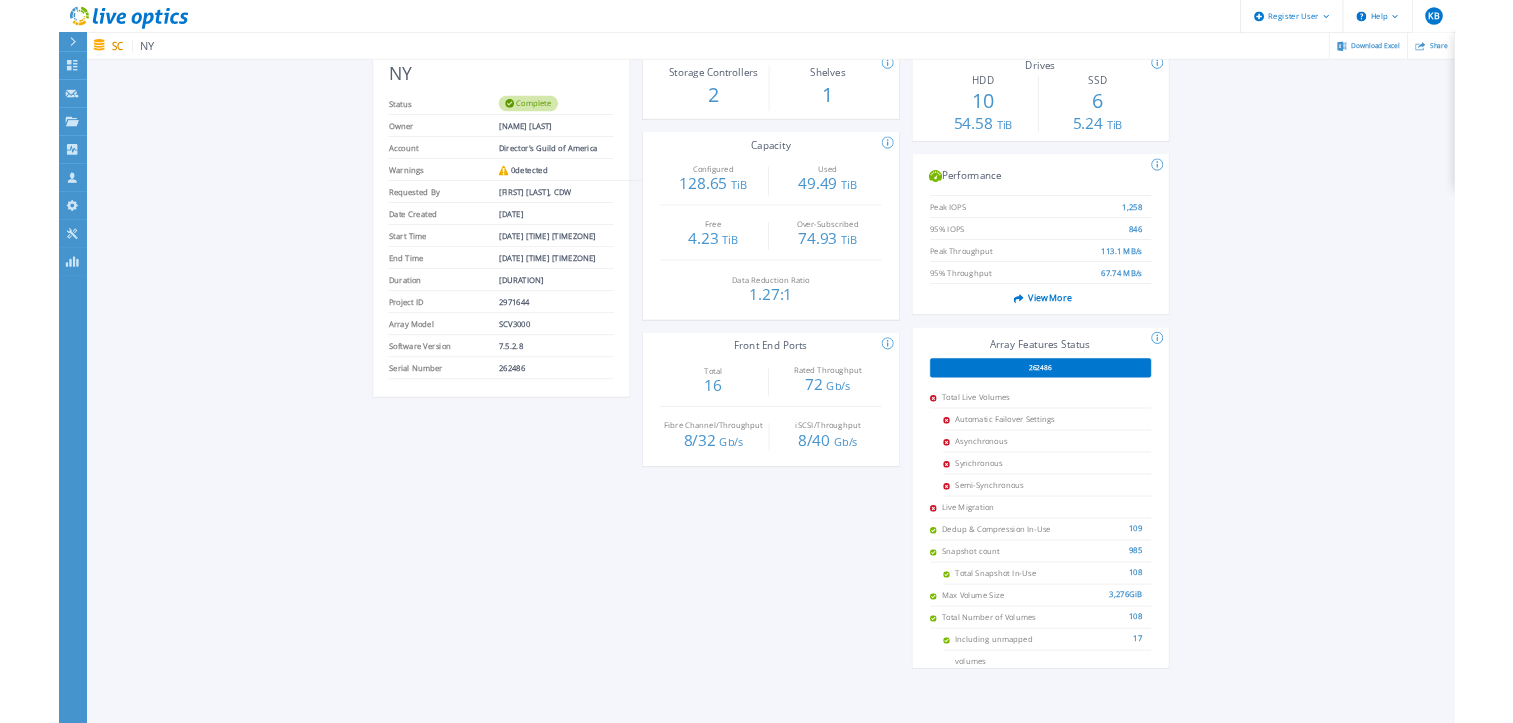 scroll, scrollTop: 0, scrollLeft: 0, axis: both 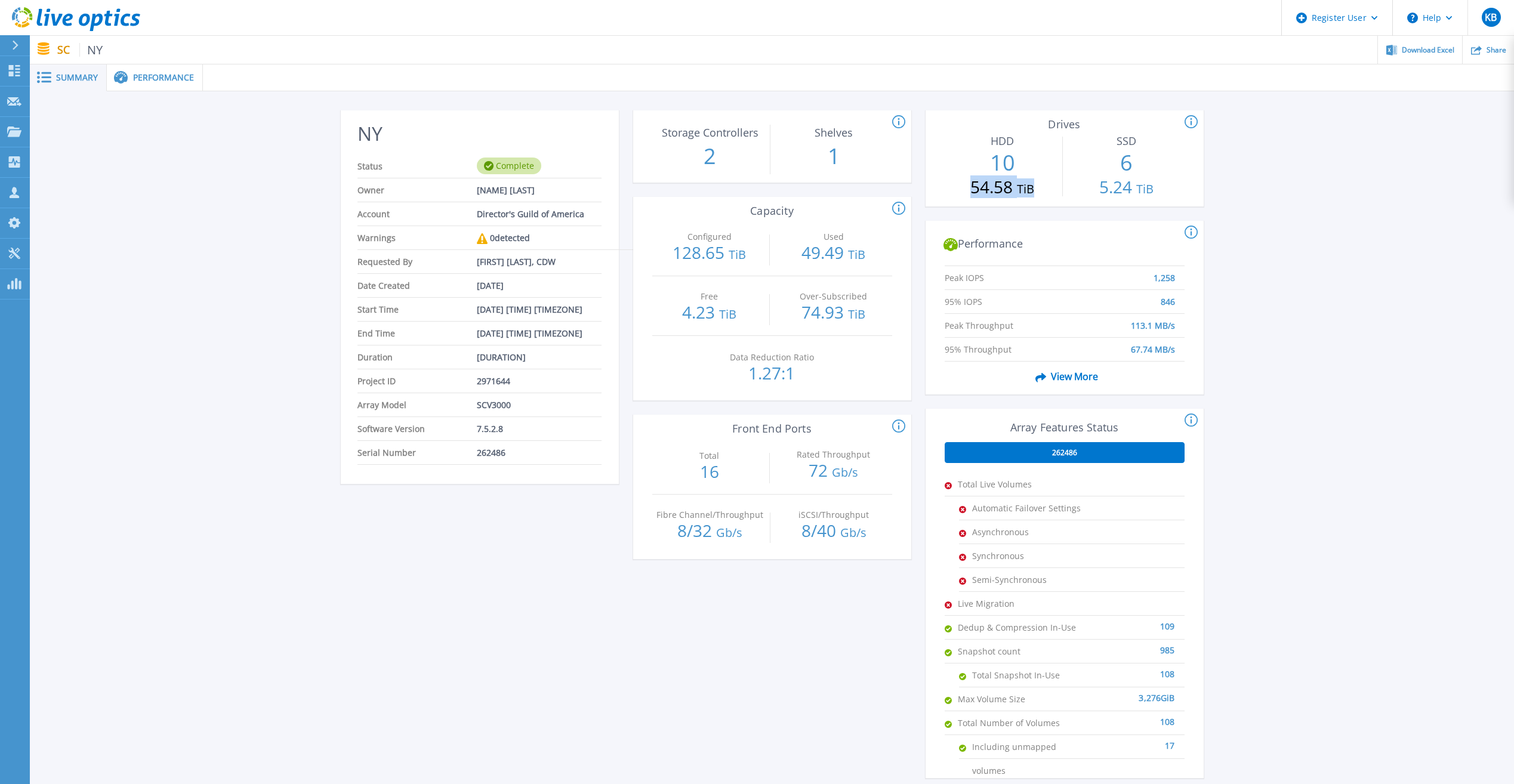 drag, startPoint x: 969, startPoint y: 187, endPoint x: 1034, endPoint y: 190, distance: 65.06919 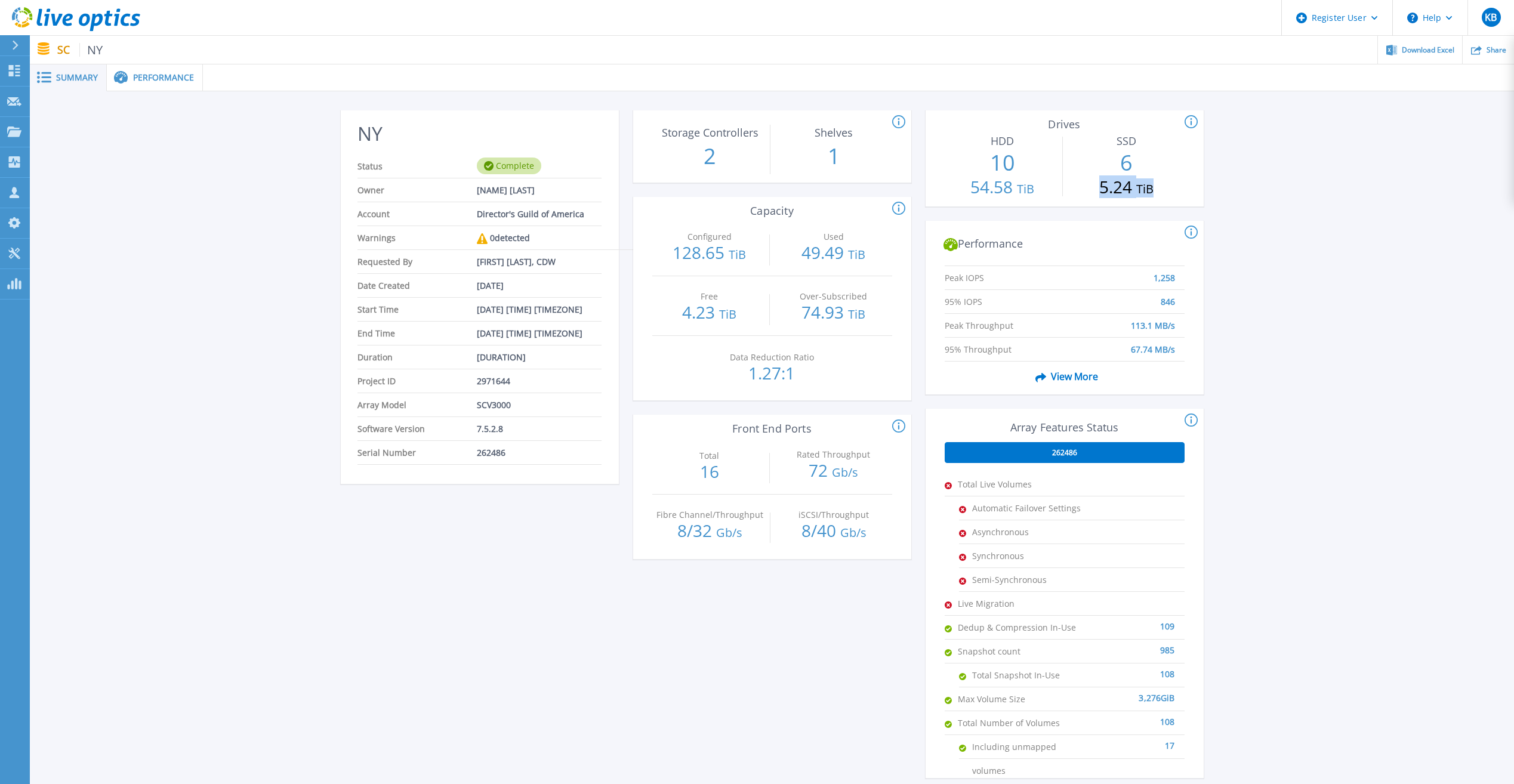 drag, startPoint x: 1034, startPoint y: 190, endPoint x: 1164, endPoint y: 192, distance: 130.01538 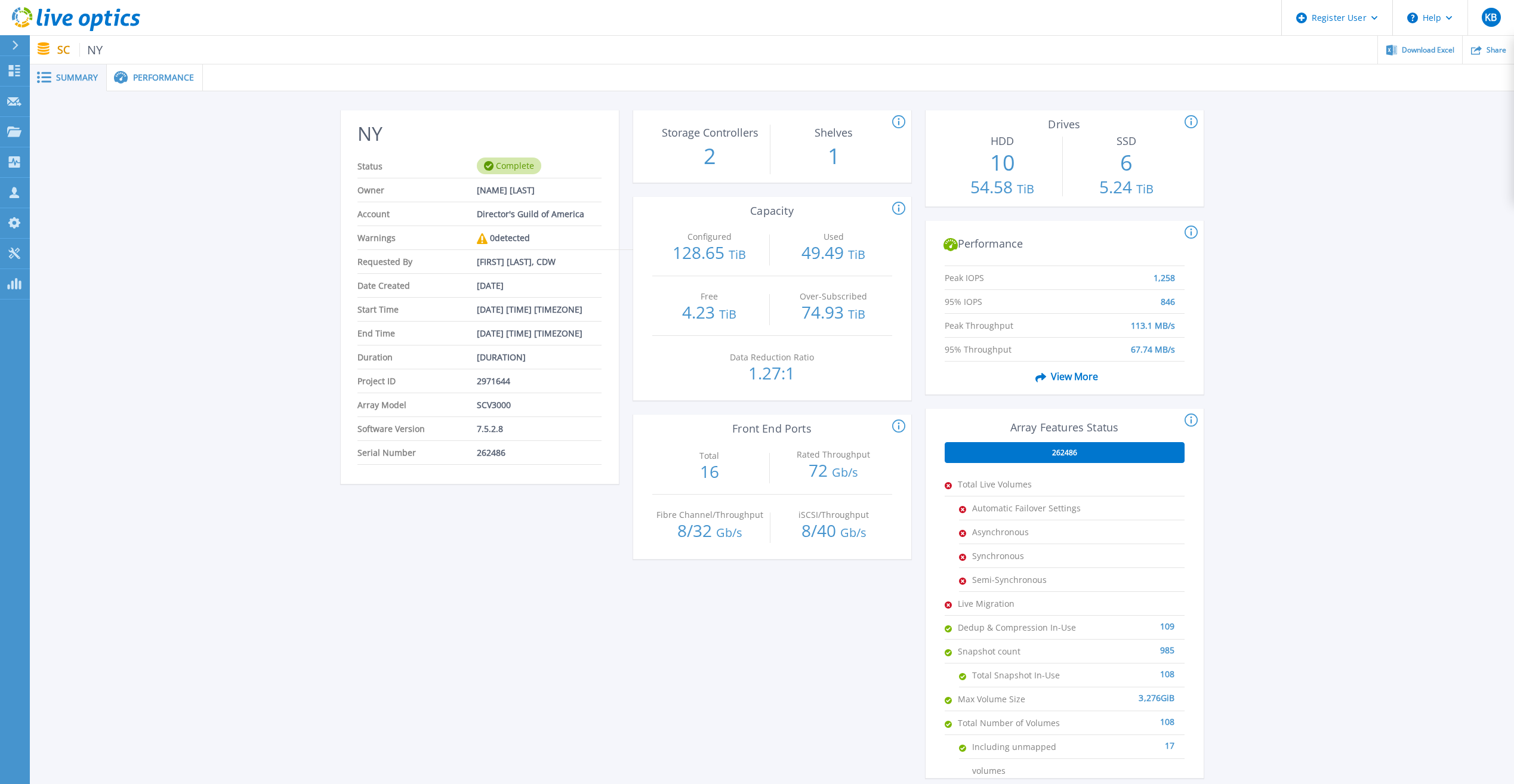 click on "54.58   TiB" at bounding box center [1002, 188] 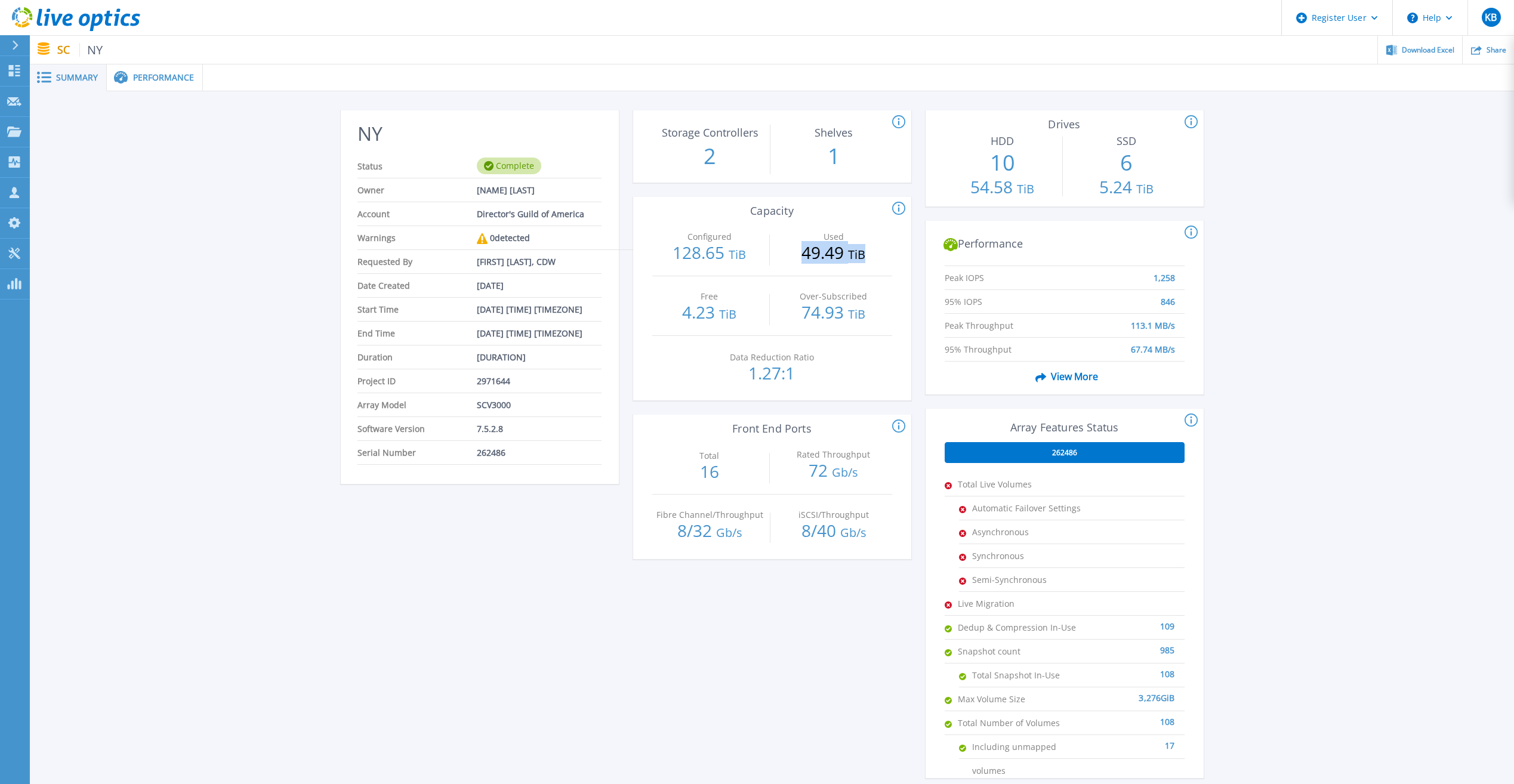 drag, startPoint x: 797, startPoint y: 251, endPoint x: 895, endPoint y: 255, distance: 98.0816 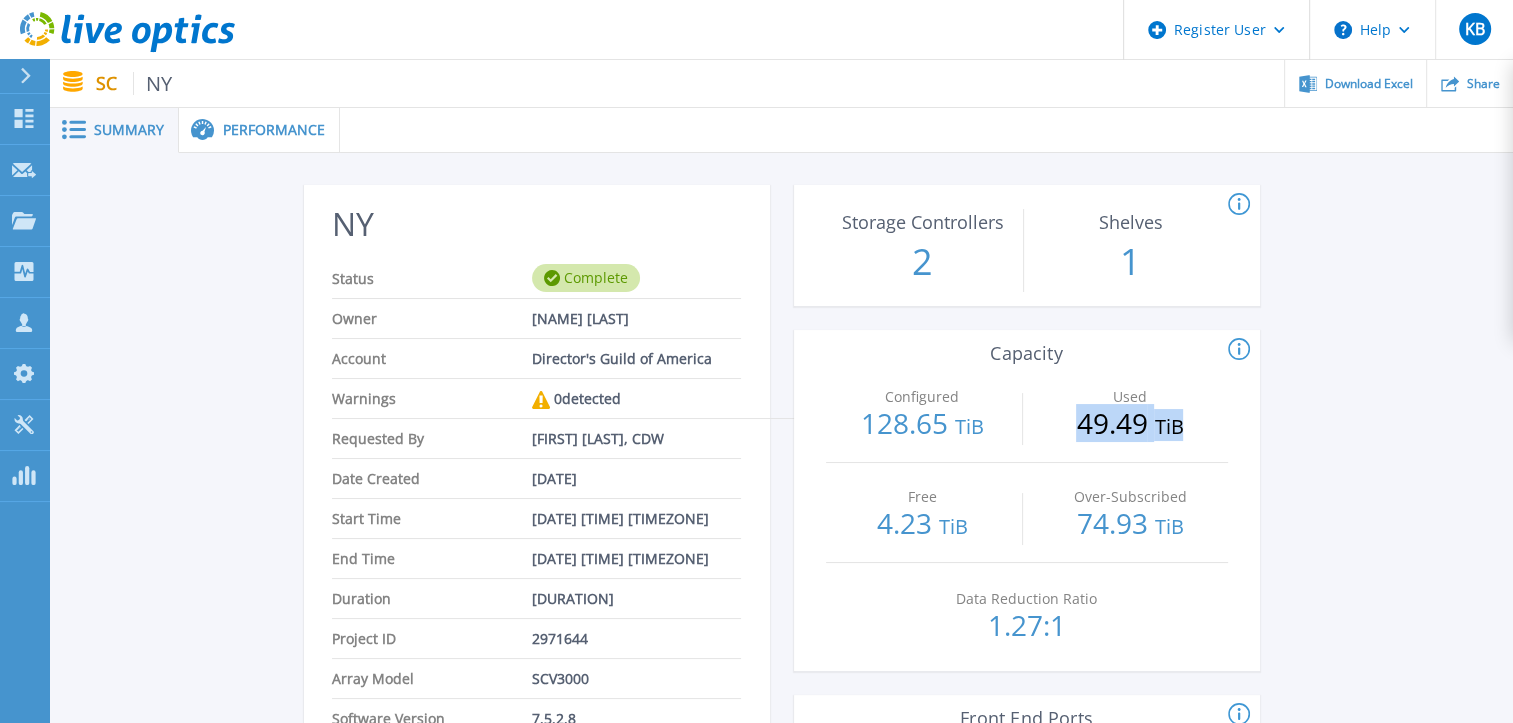 scroll, scrollTop: 0, scrollLeft: 0, axis: both 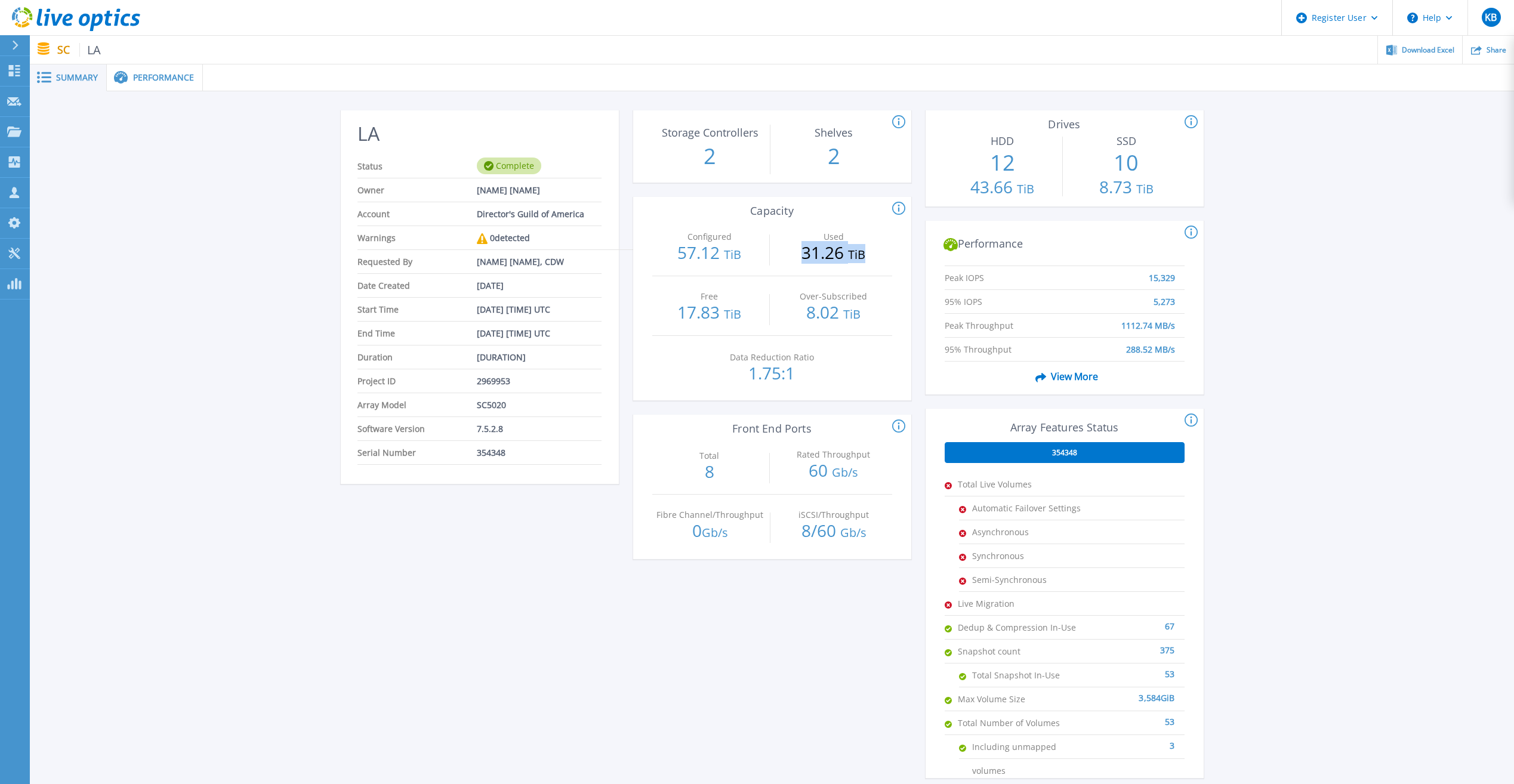 drag, startPoint x: 800, startPoint y: 254, endPoint x: 887, endPoint y: 249, distance: 87.14356 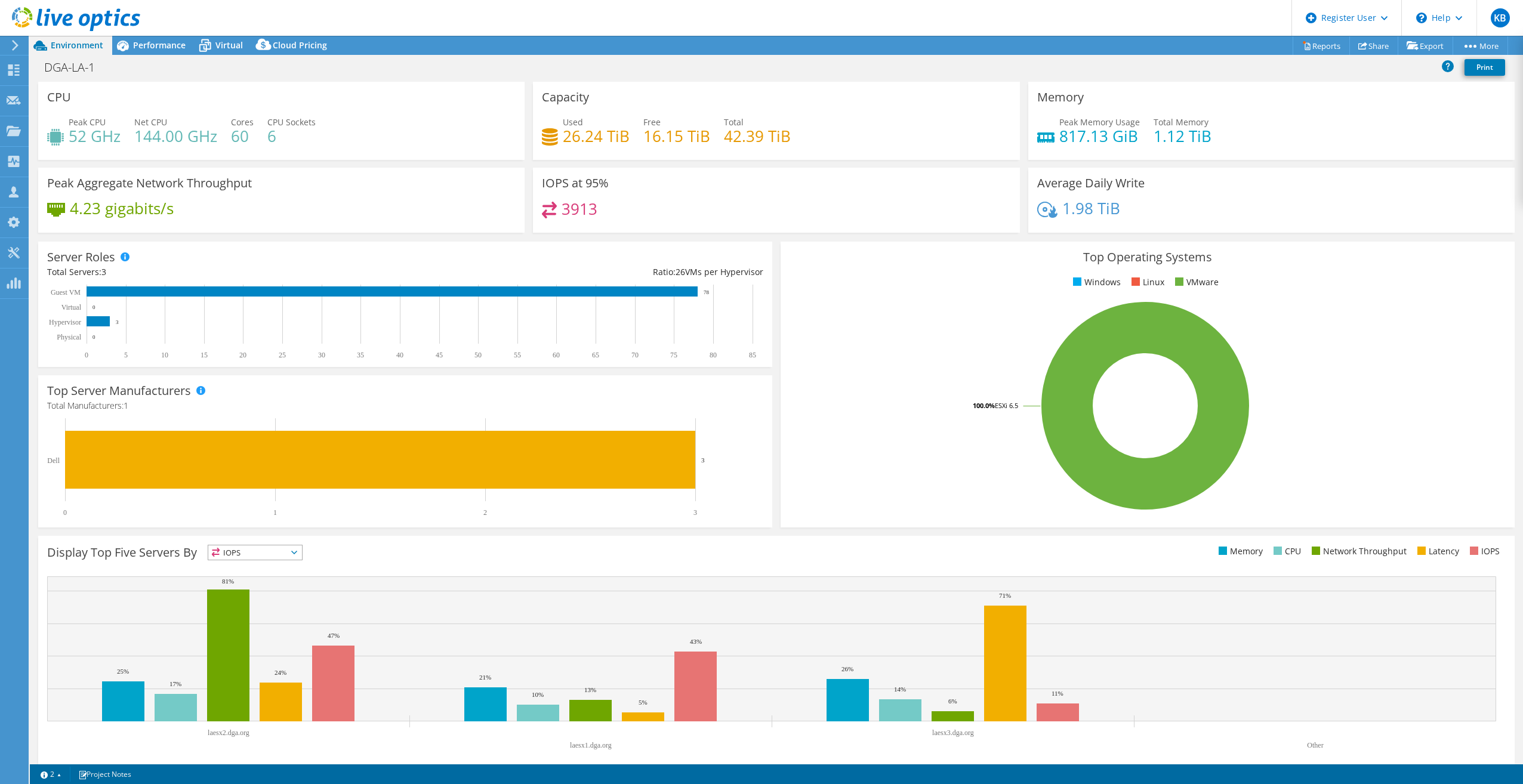 select on "USD" 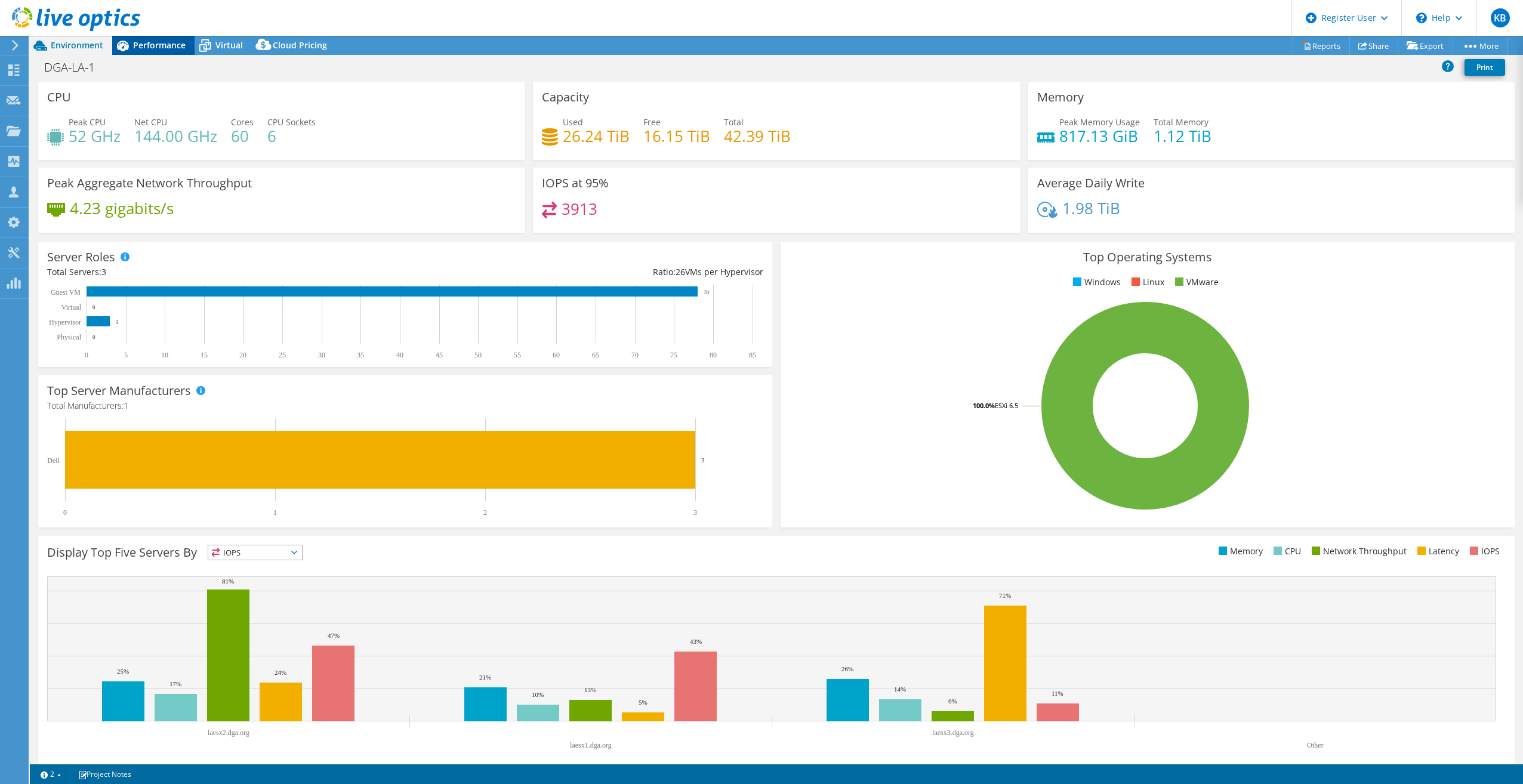 click on "Performance" at bounding box center [153, 45] 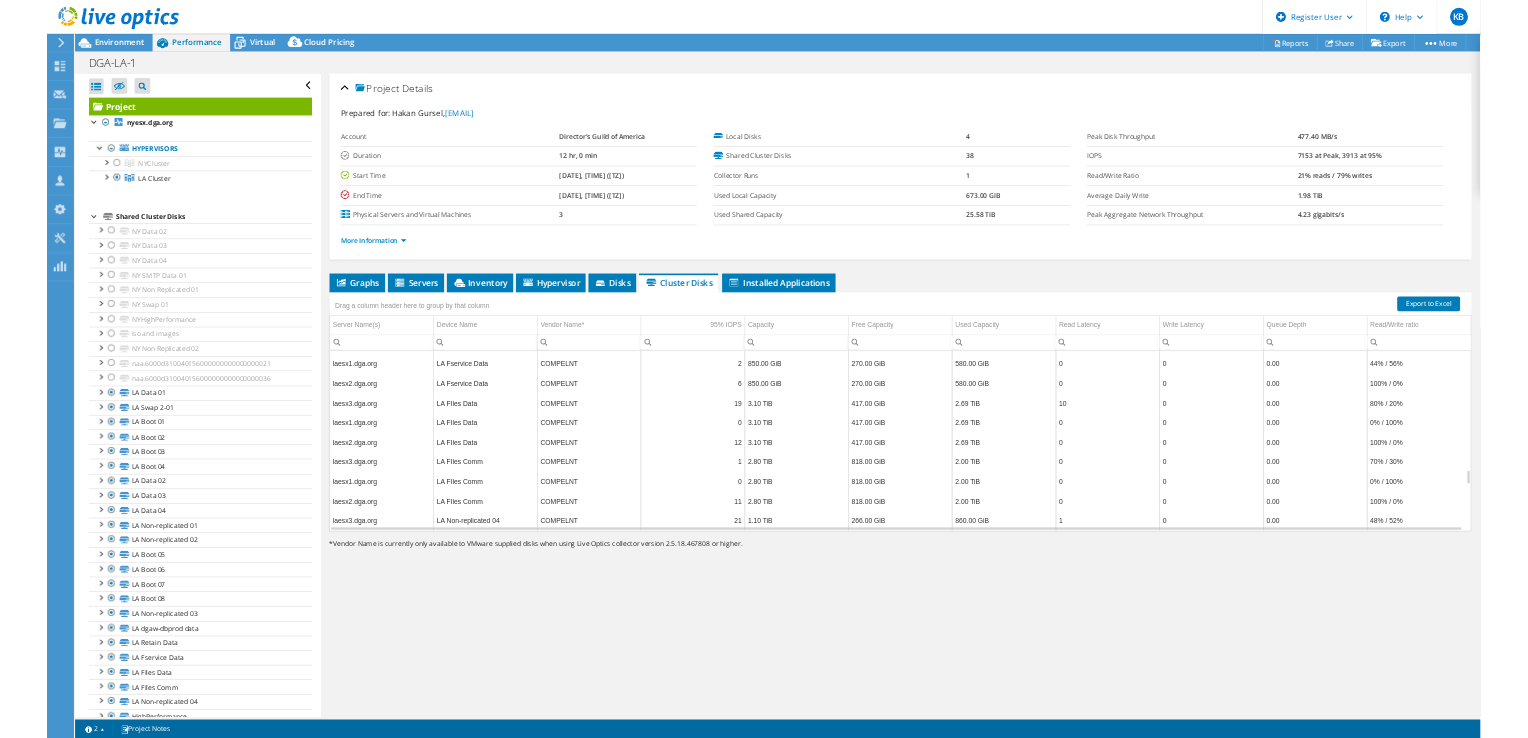 scroll, scrollTop: 3671, scrollLeft: 0, axis: vertical 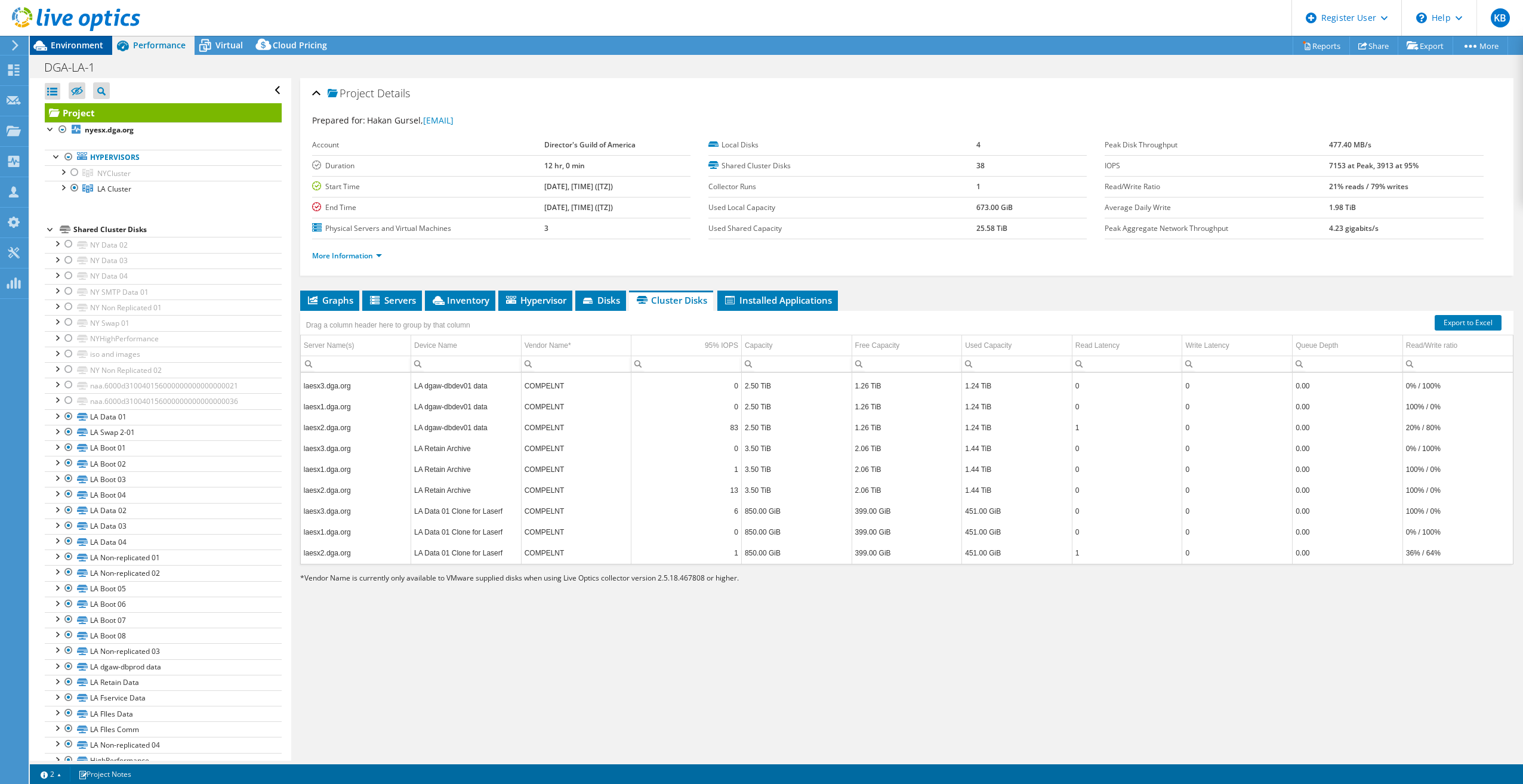 click on "Environment" at bounding box center (77, 45) 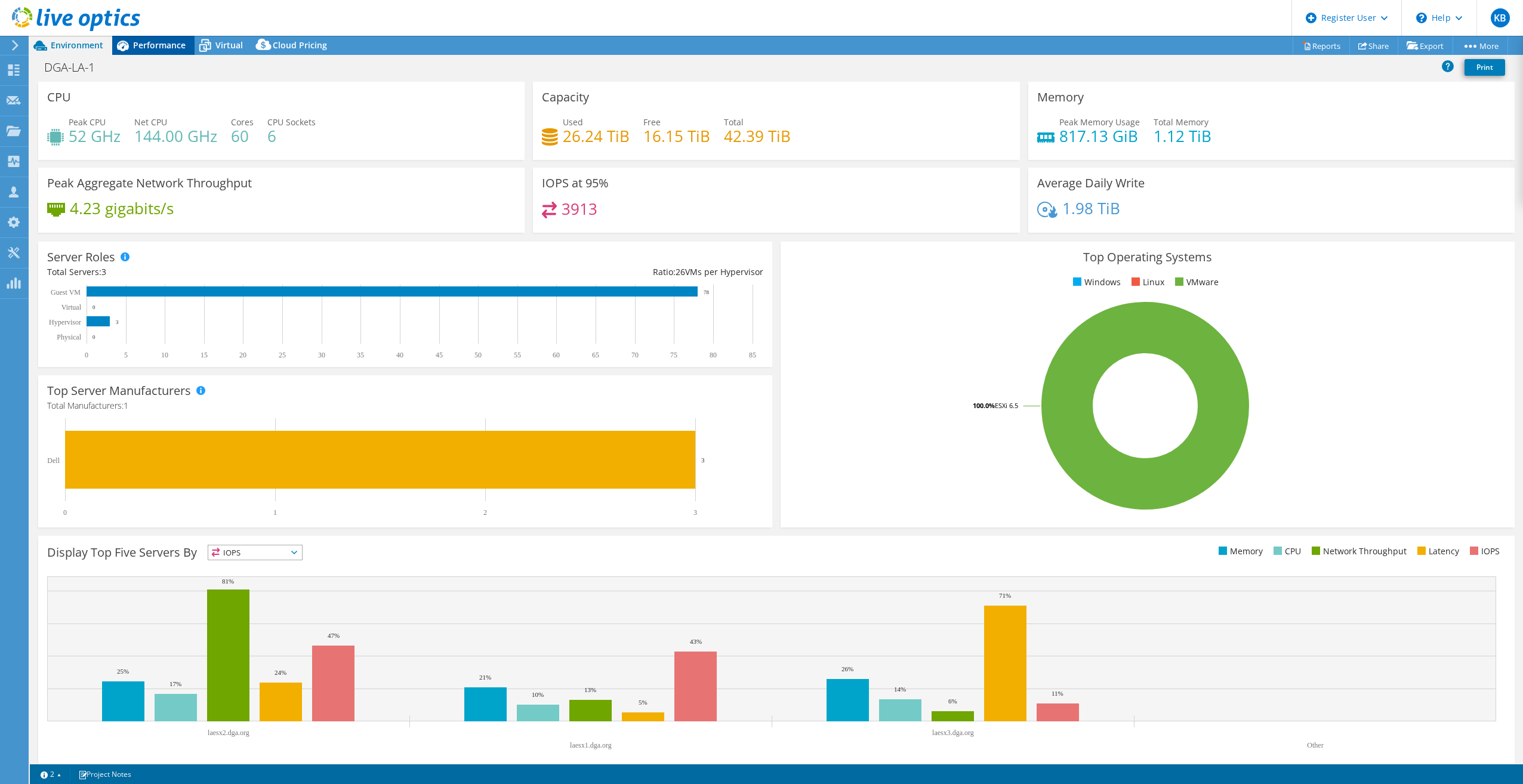 click on "Performance" at bounding box center (159, 45) 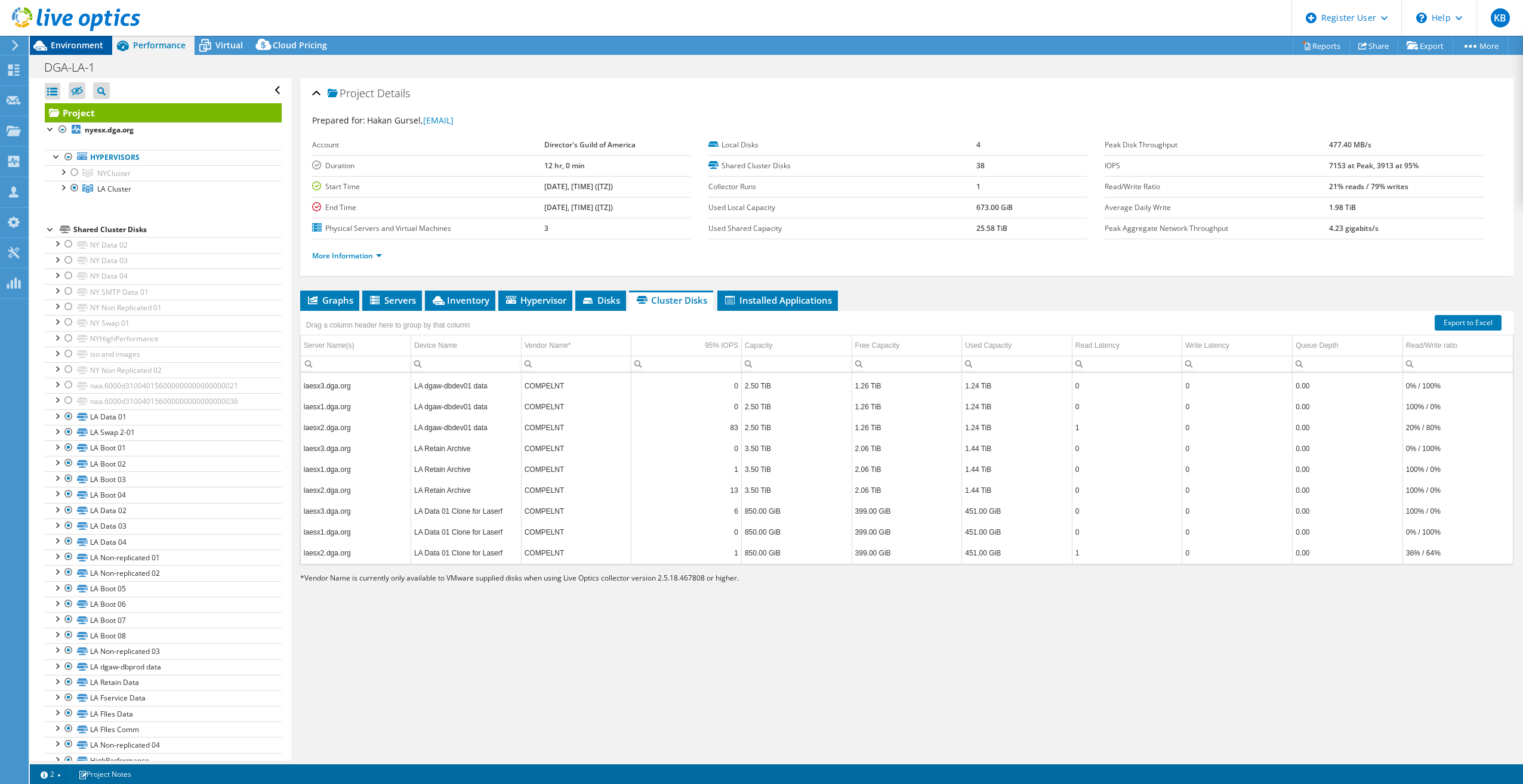 click on "Environment" at bounding box center (77, 45) 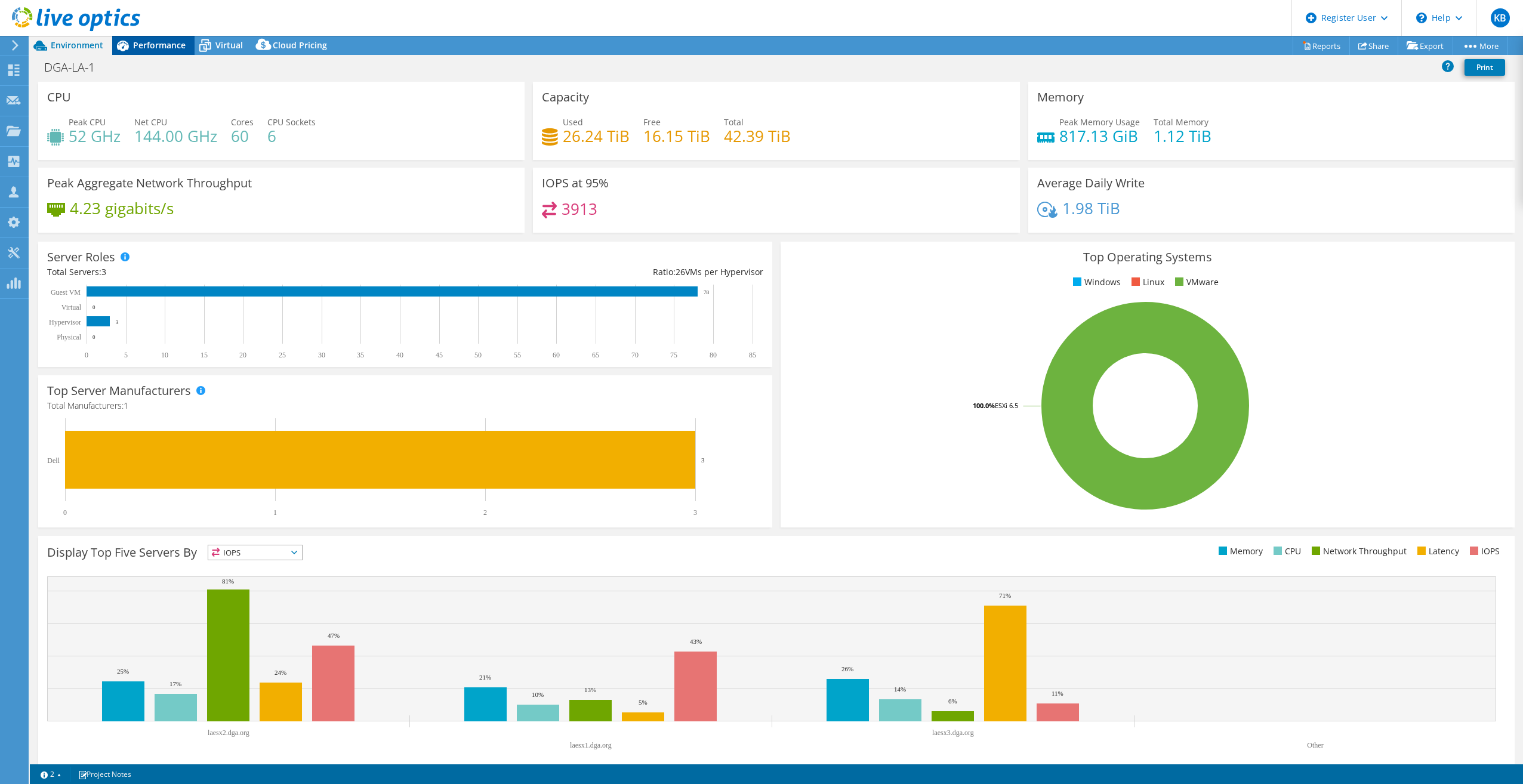 click on "Performance" at bounding box center (159, 45) 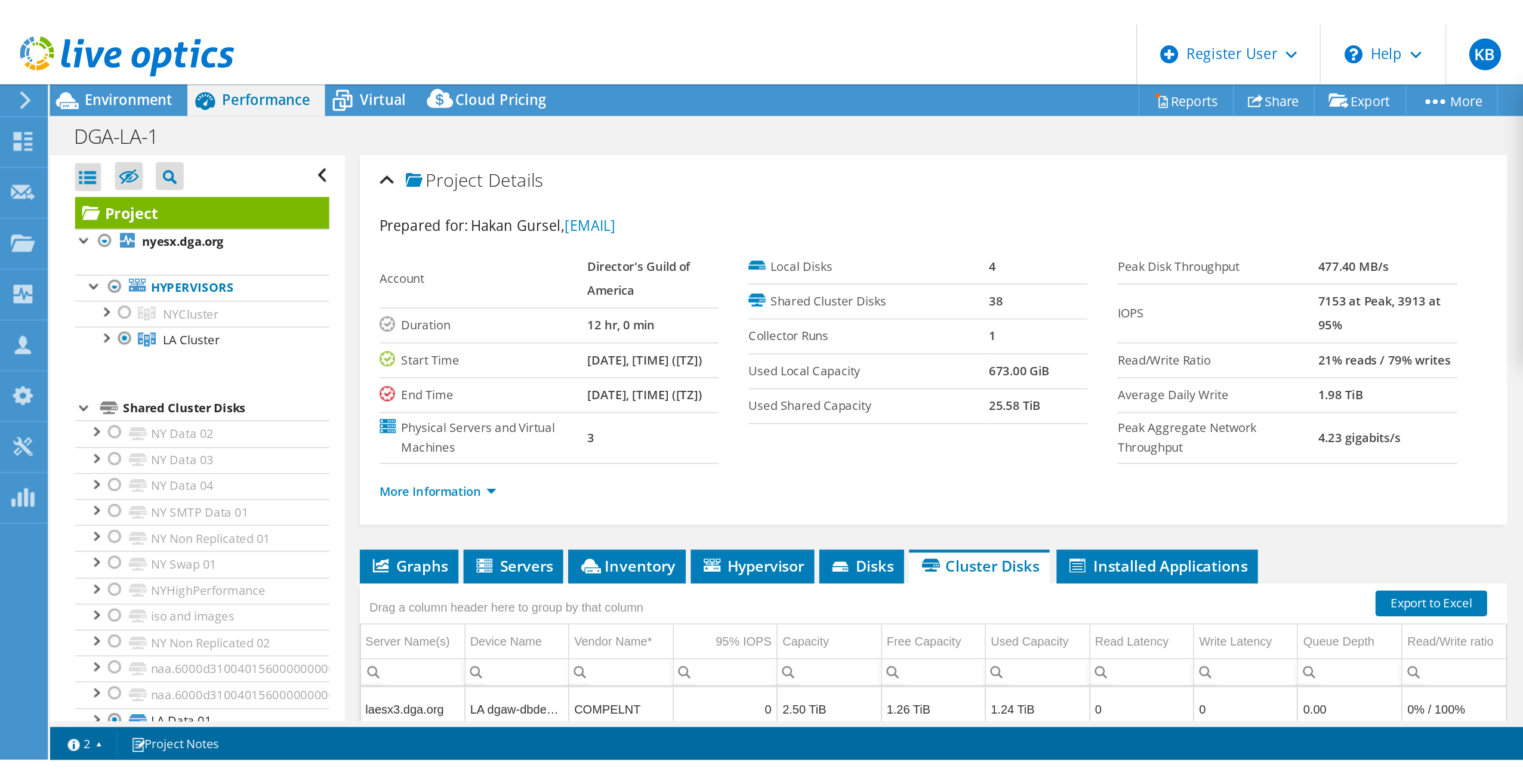 scroll, scrollTop: 2175, scrollLeft: 0, axis: vertical 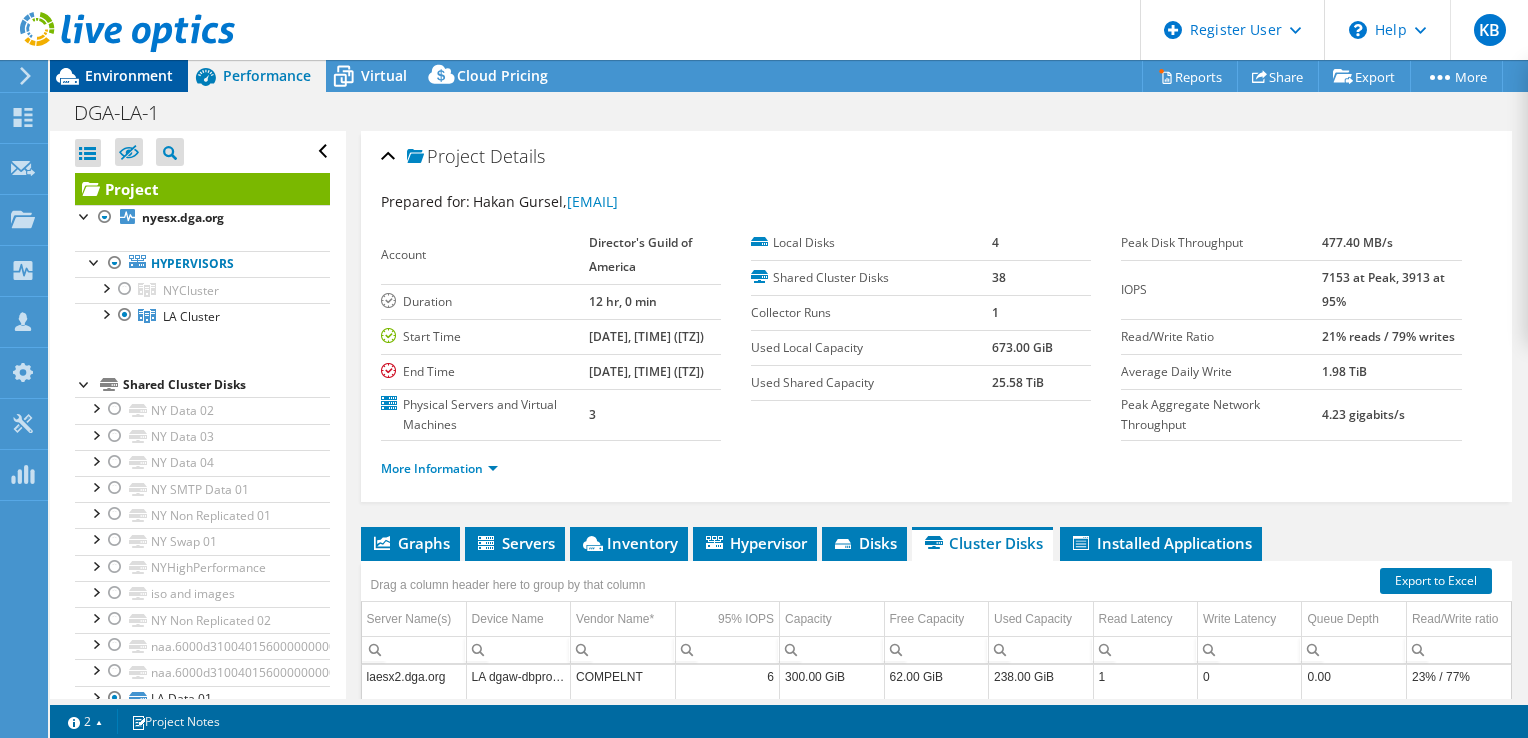 click on "Environment" at bounding box center [129, 75] 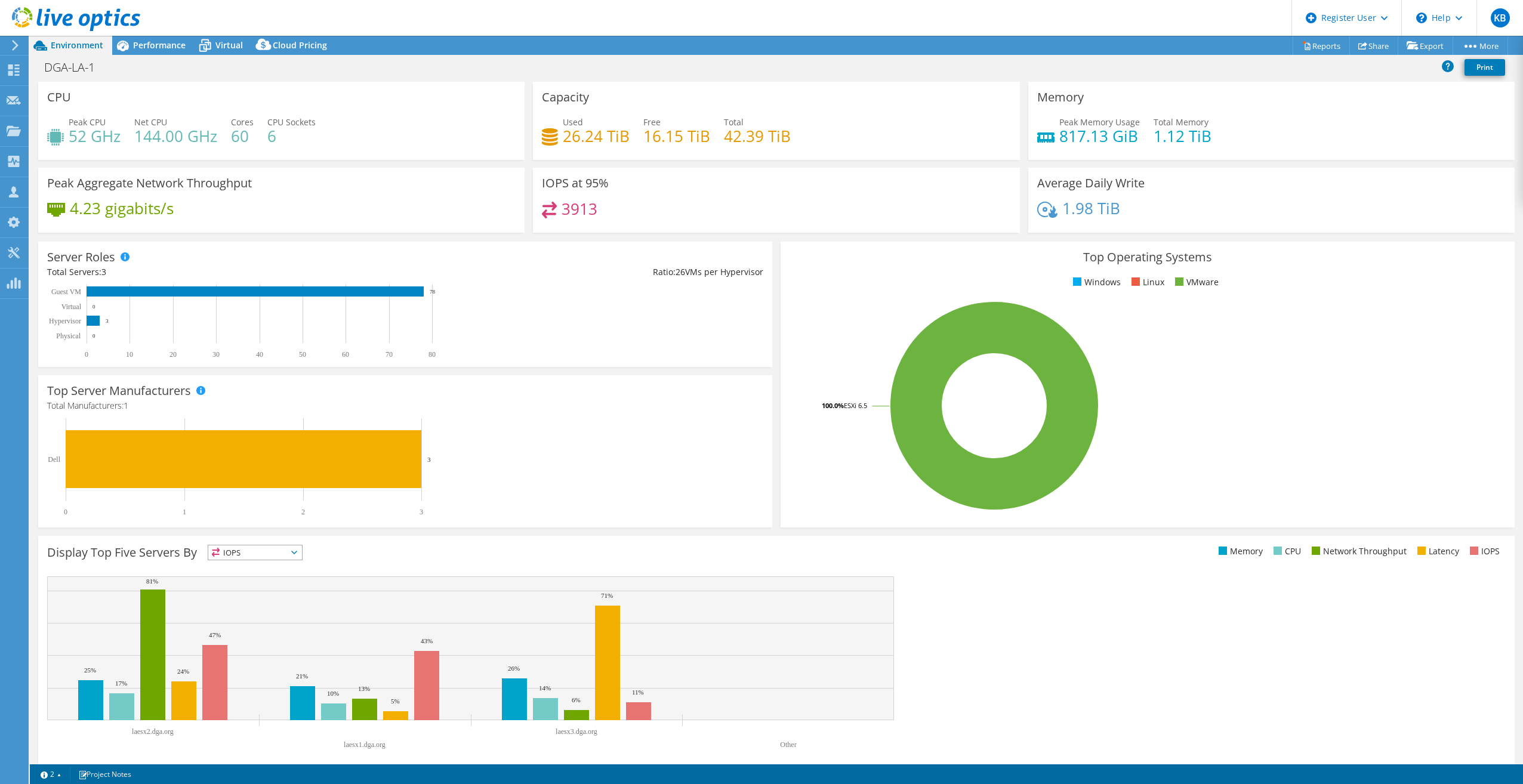 scroll, scrollTop: 2175, scrollLeft: 0, axis: vertical 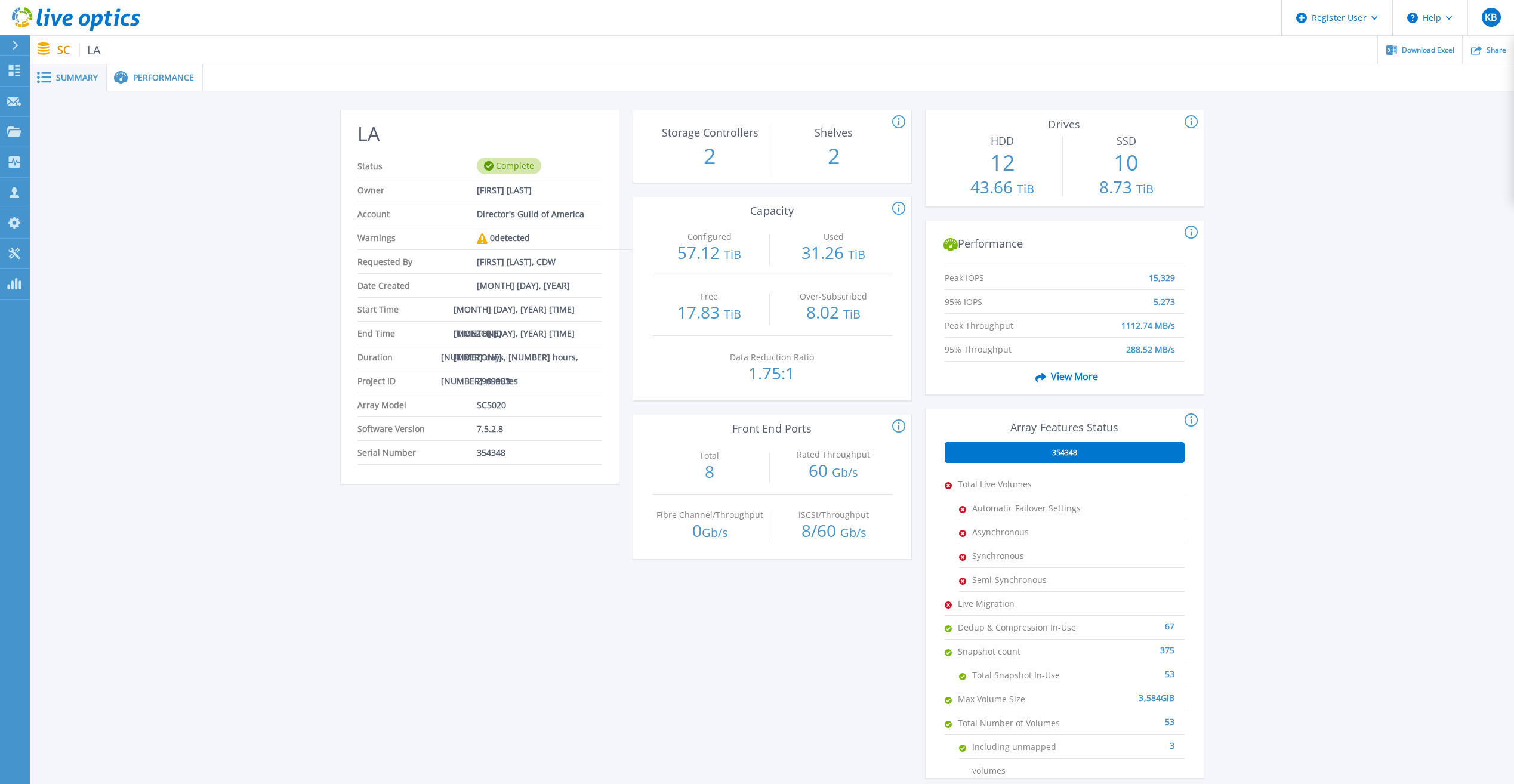 click at bounding box center [858, 78] 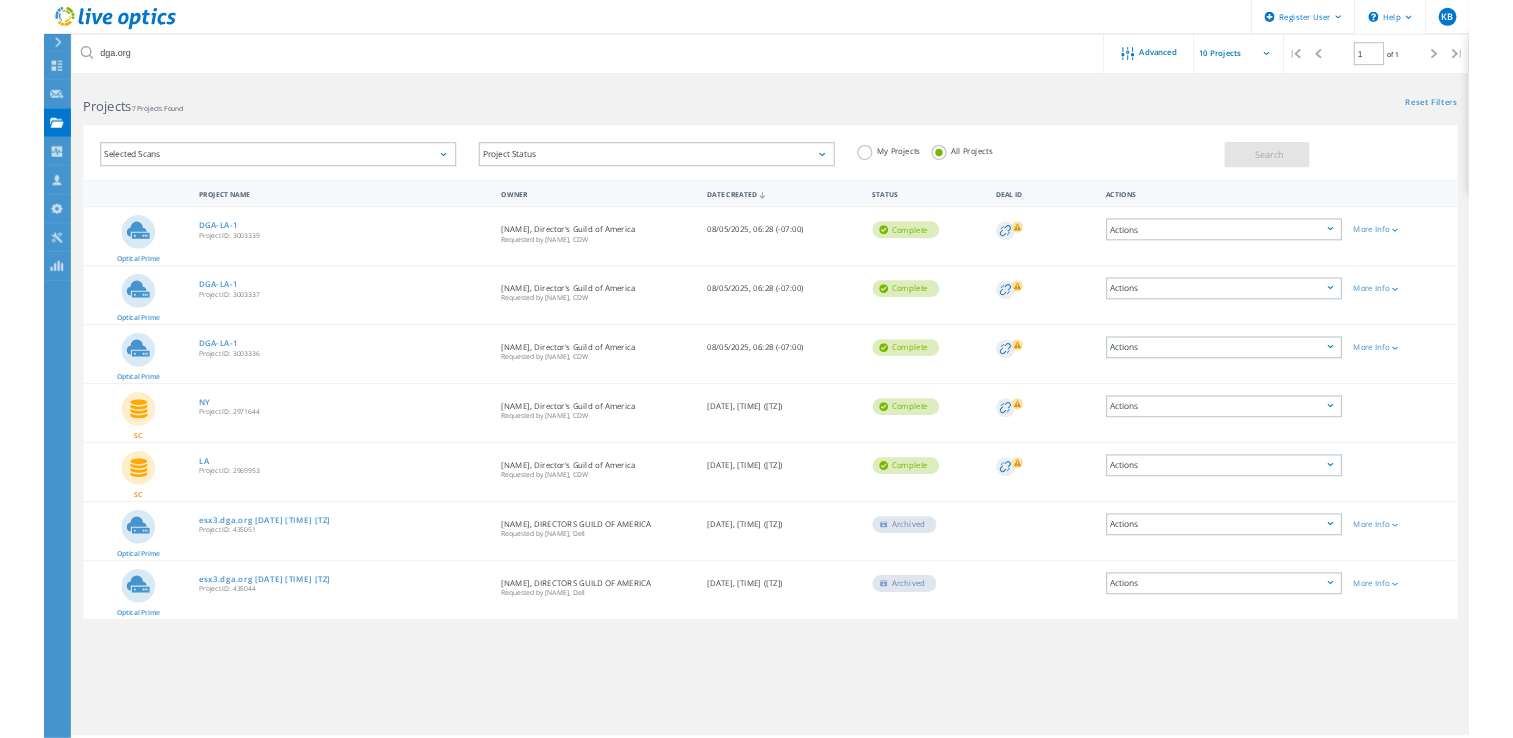 scroll, scrollTop: 0, scrollLeft: 0, axis: both 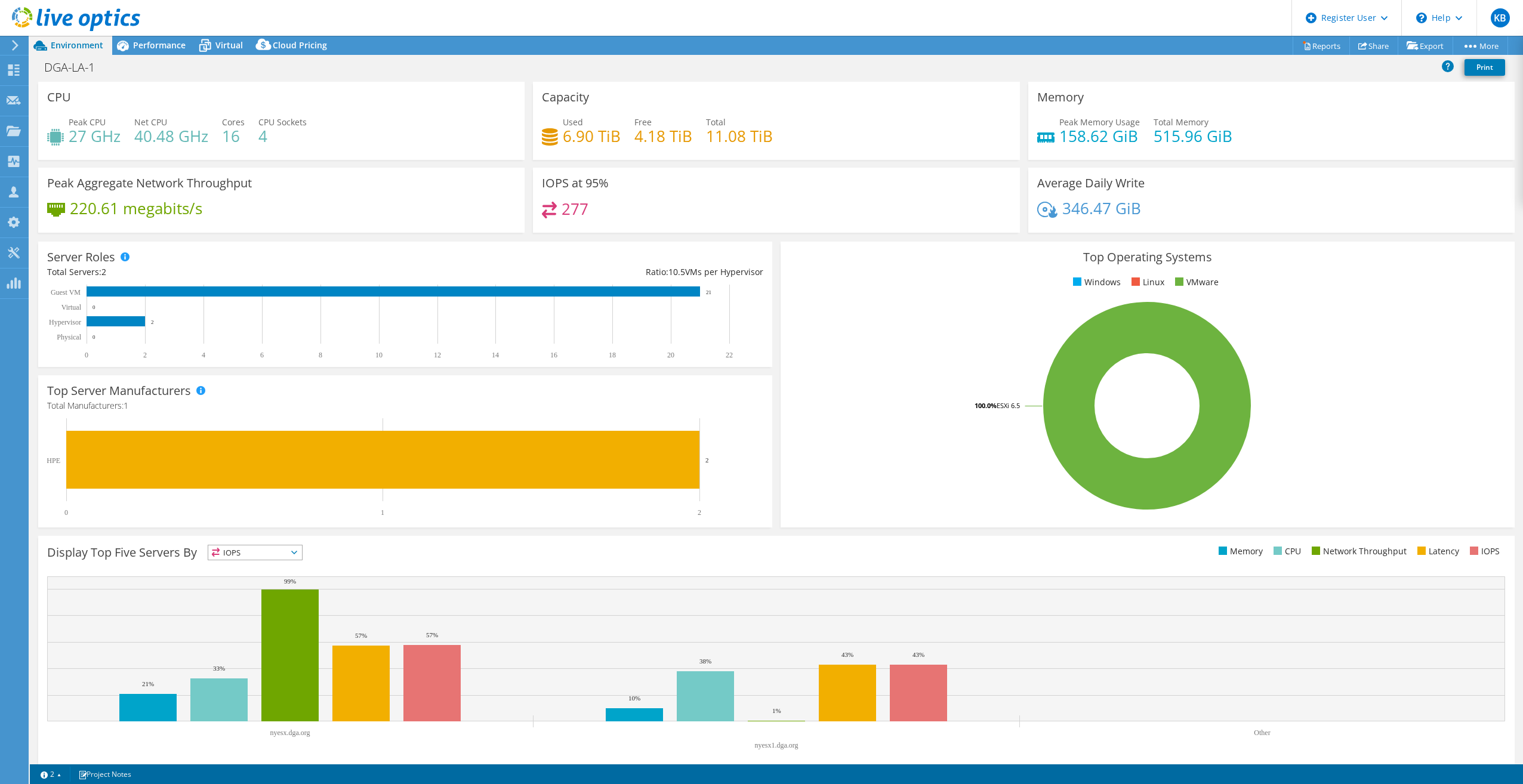 select on "USD" 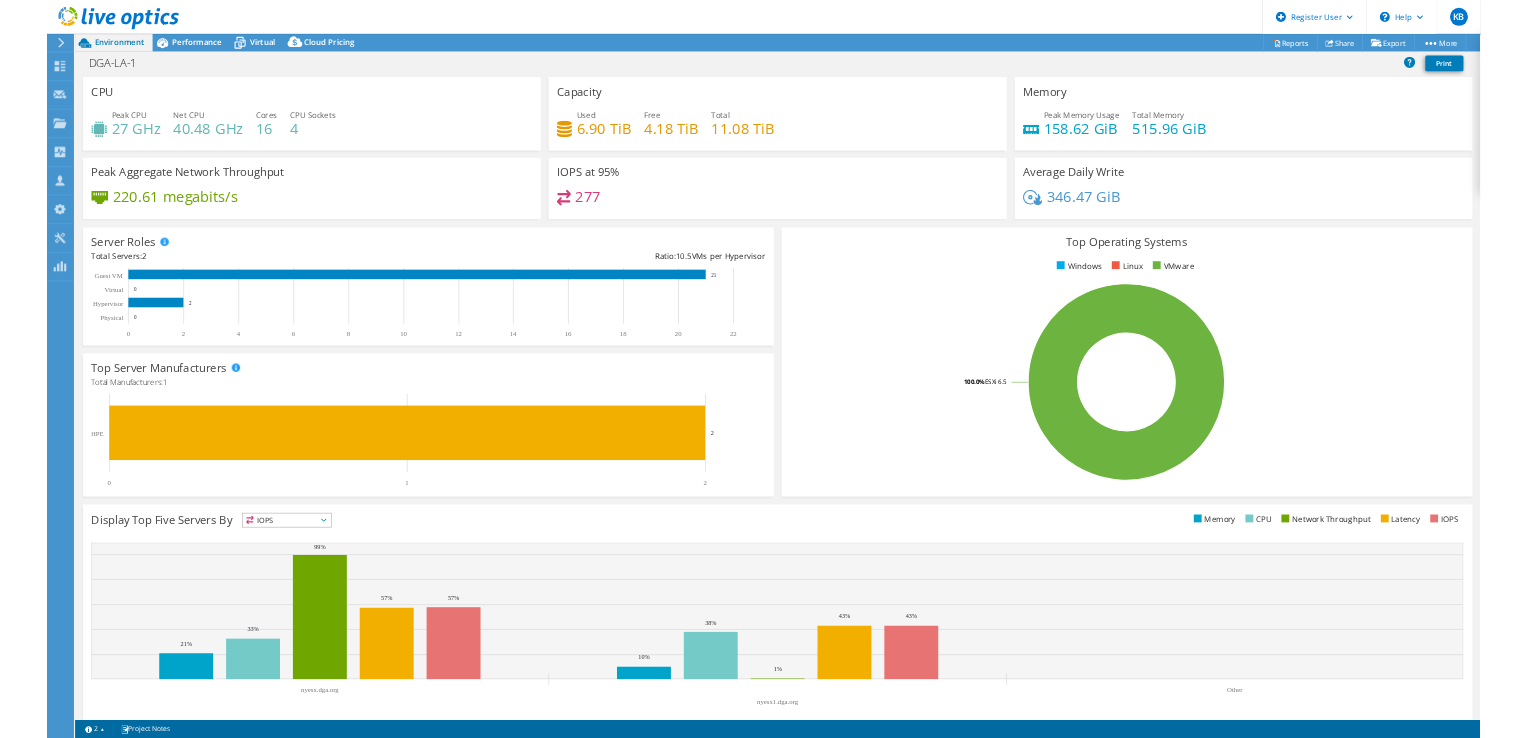 scroll, scrollTop: 0, scrollLeft: 0, axis: both 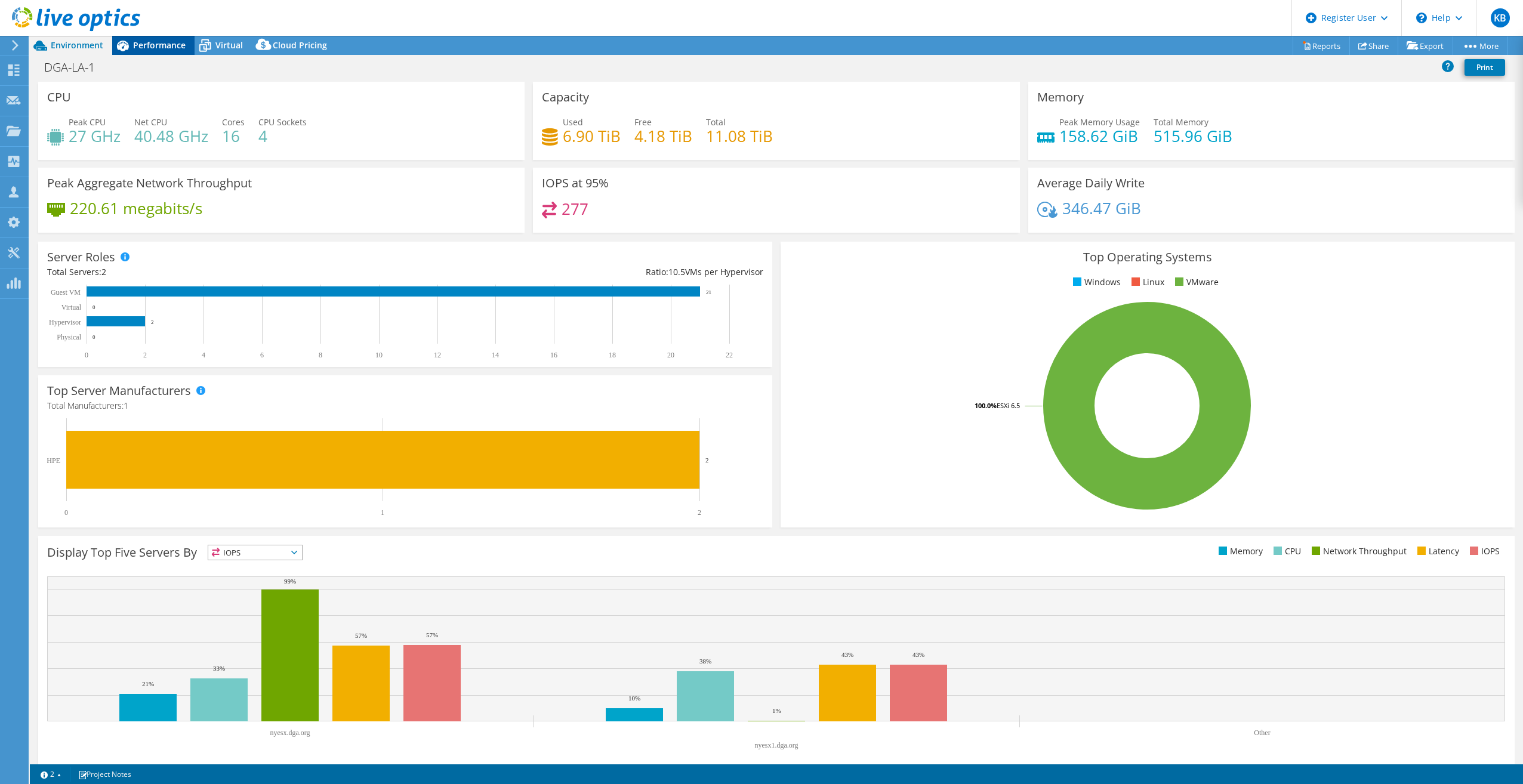 click on "Performance" at bounding box center (159, 45) 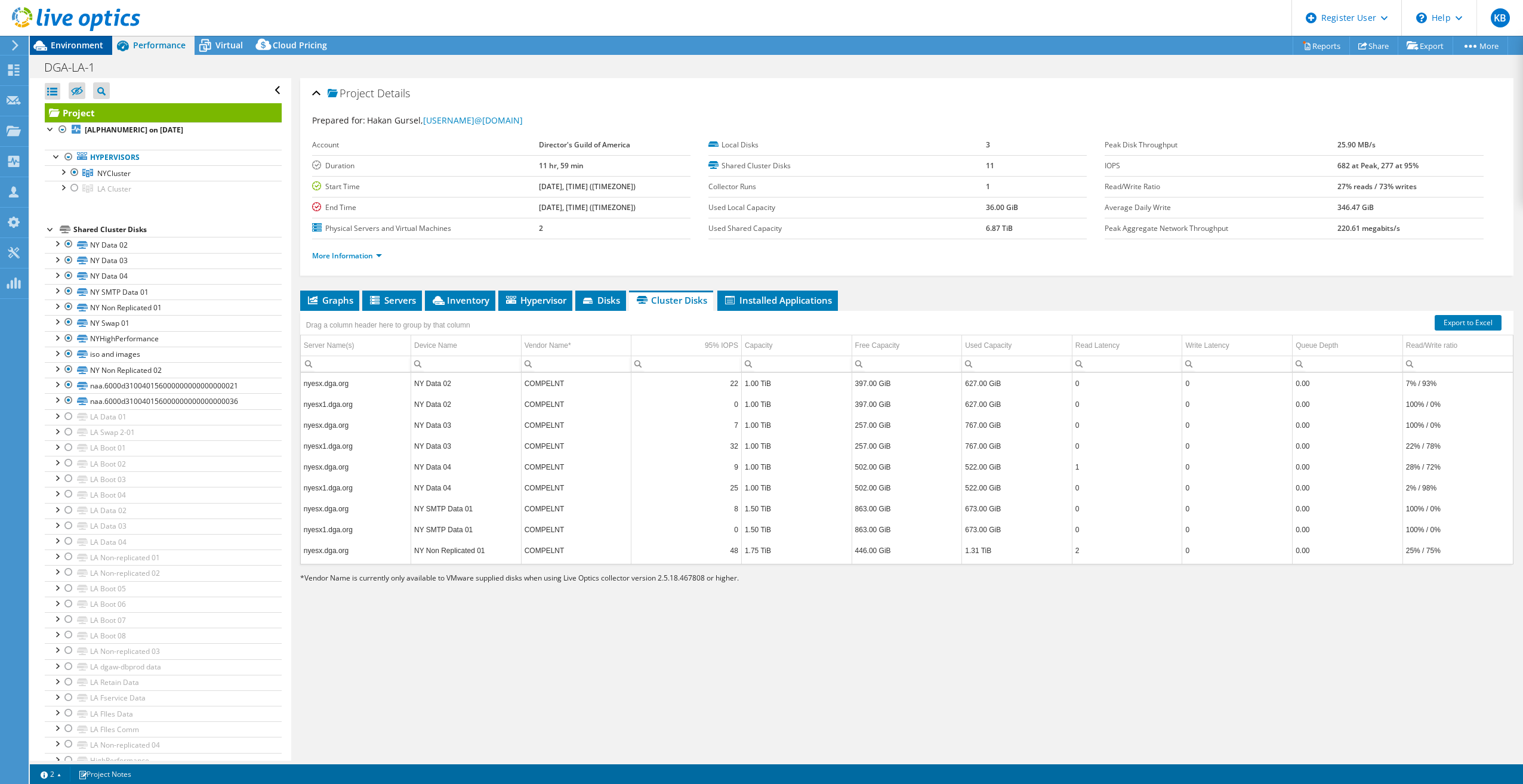 click on "Environment" at bounding box center (77, 45) 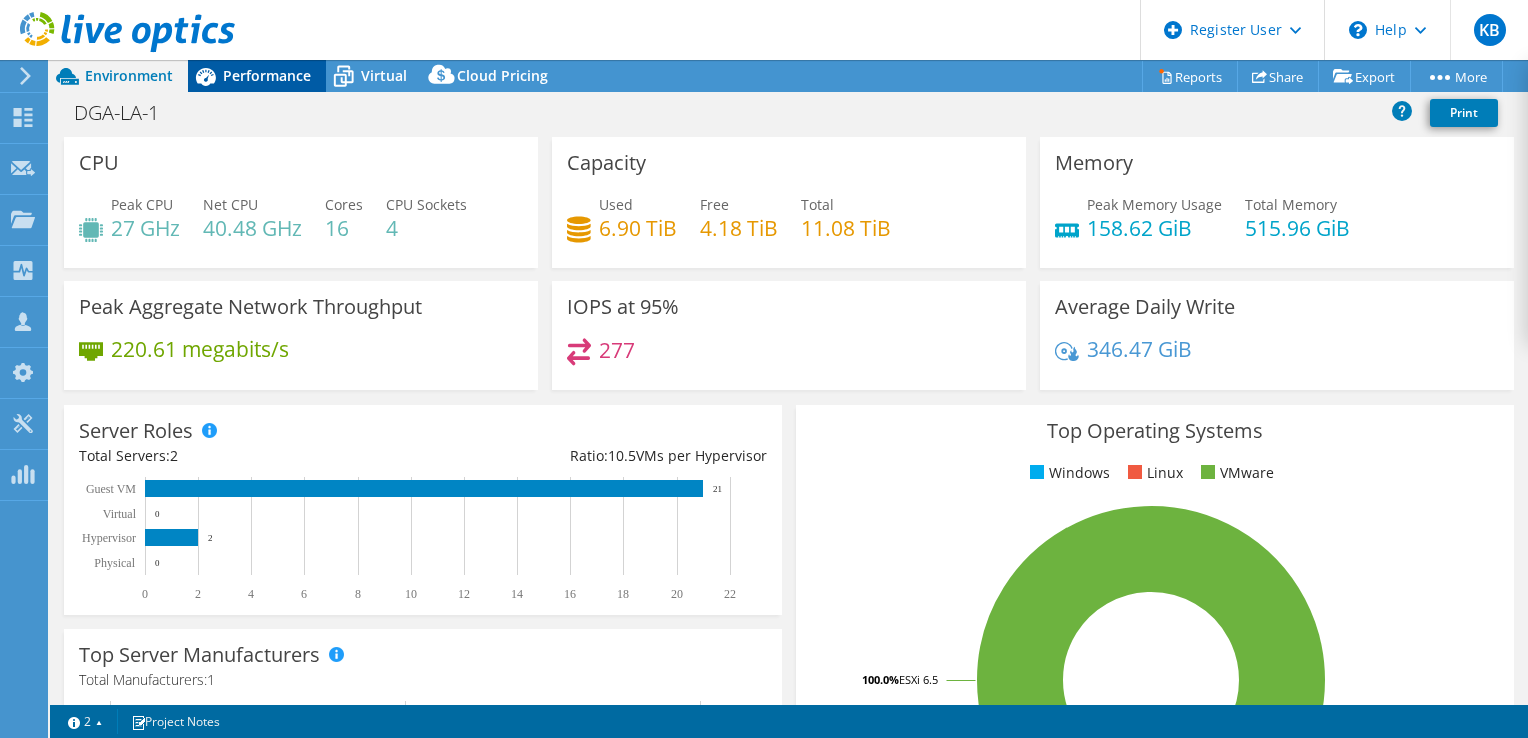 click on "Performance" at bounding box center (267, 75) 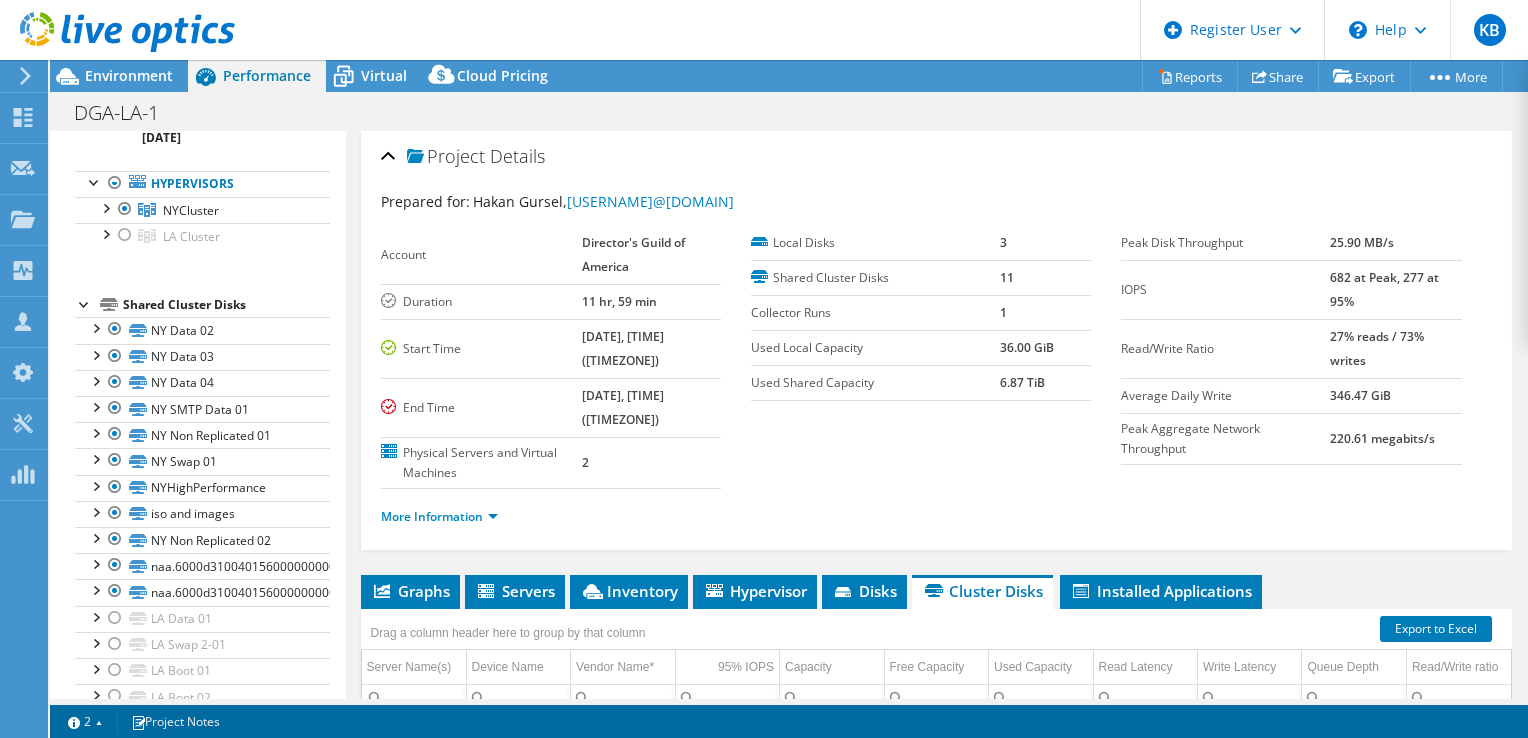 scroll, scrollTop: 95, scrollLeft: 0, axis: vertical 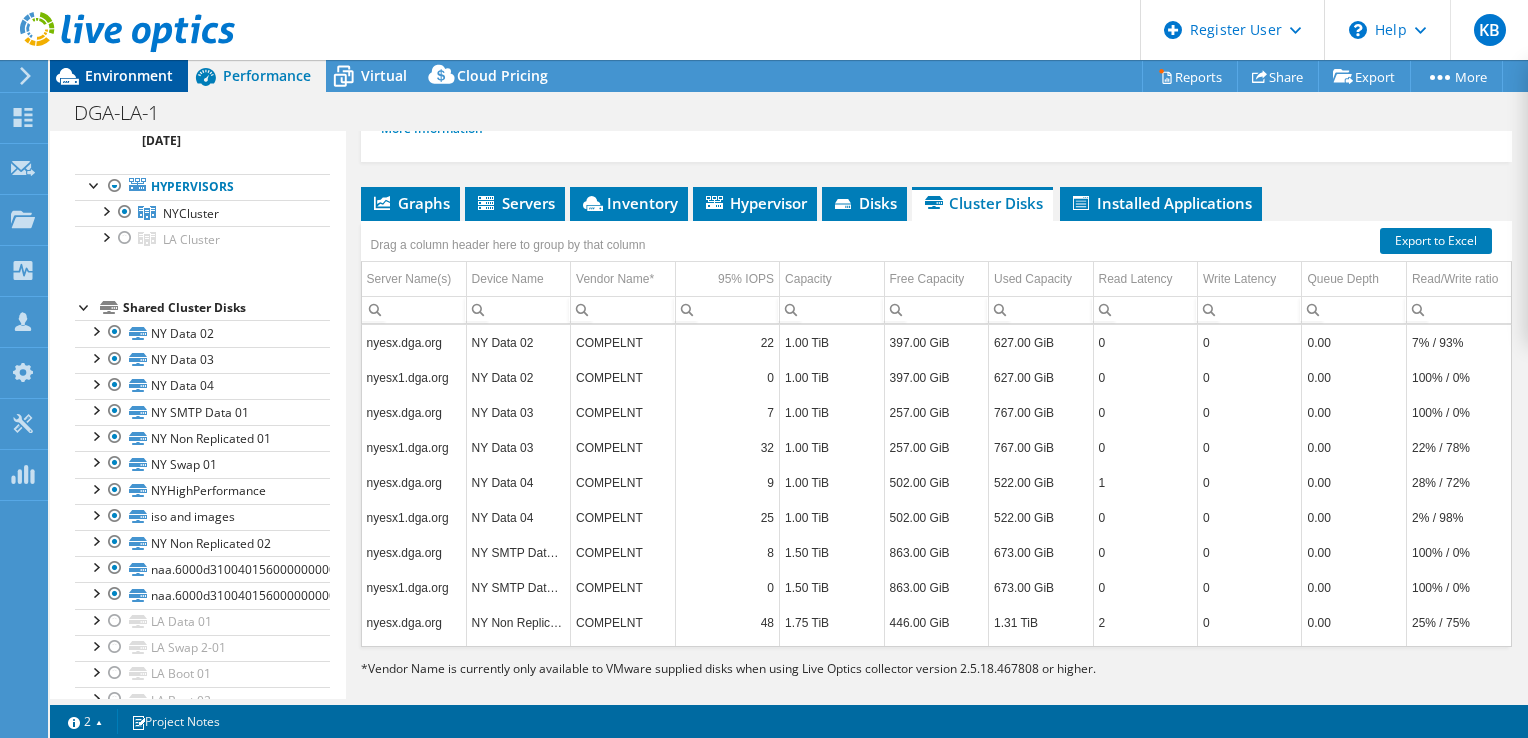 click on "Environment" at bounding box center [129, 75] 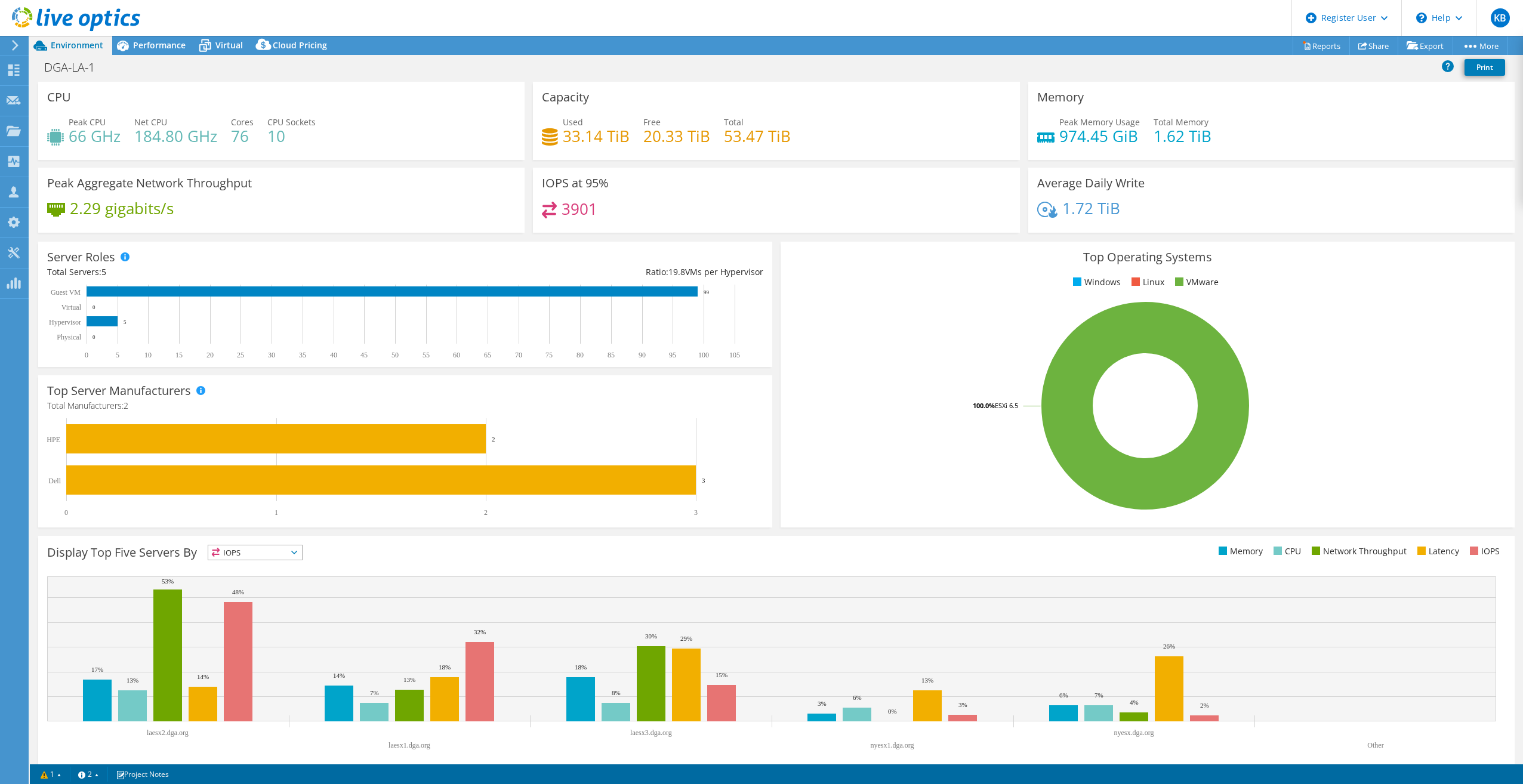select on "USD" 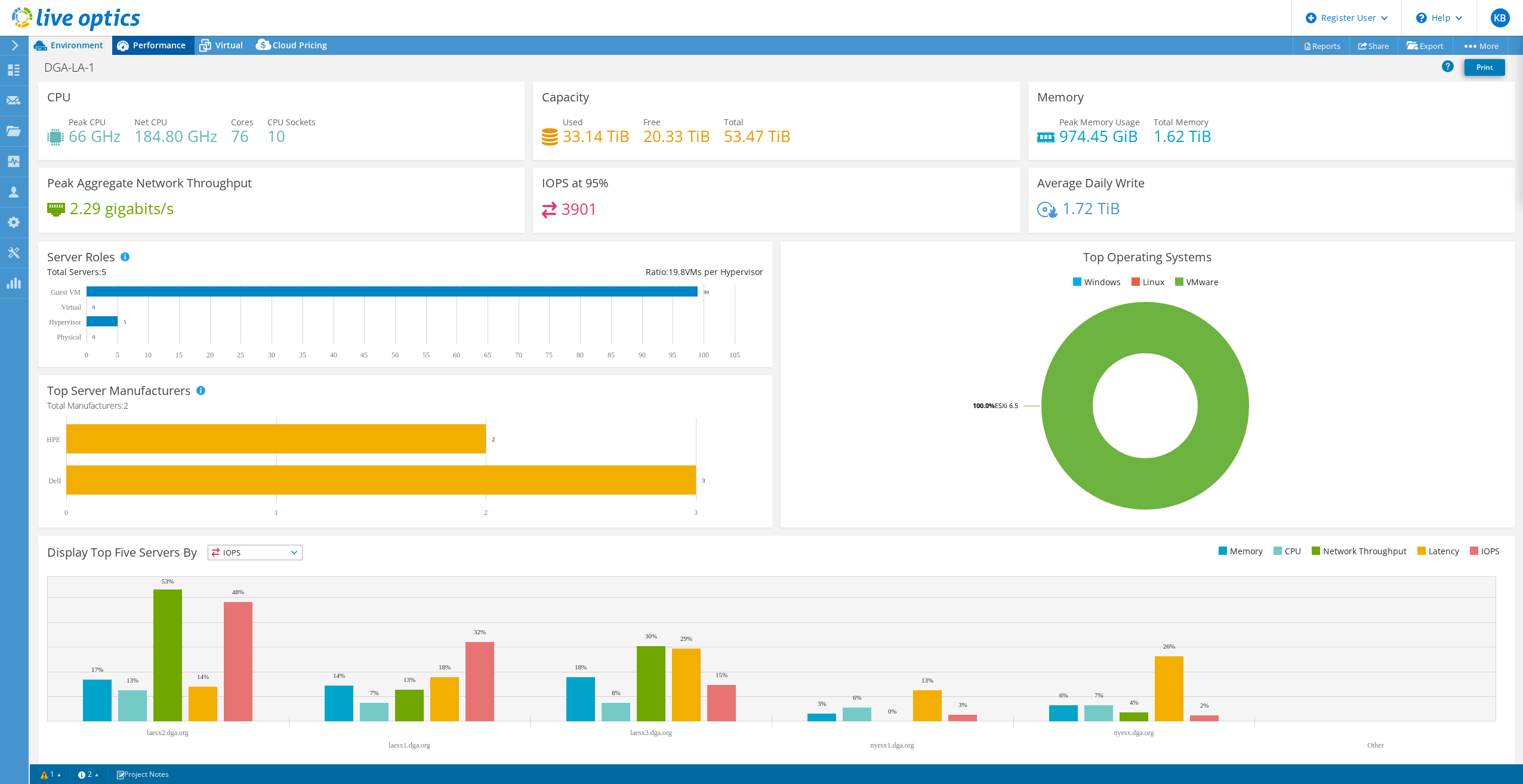 click on "Performance" at bounding box center (159, 45) 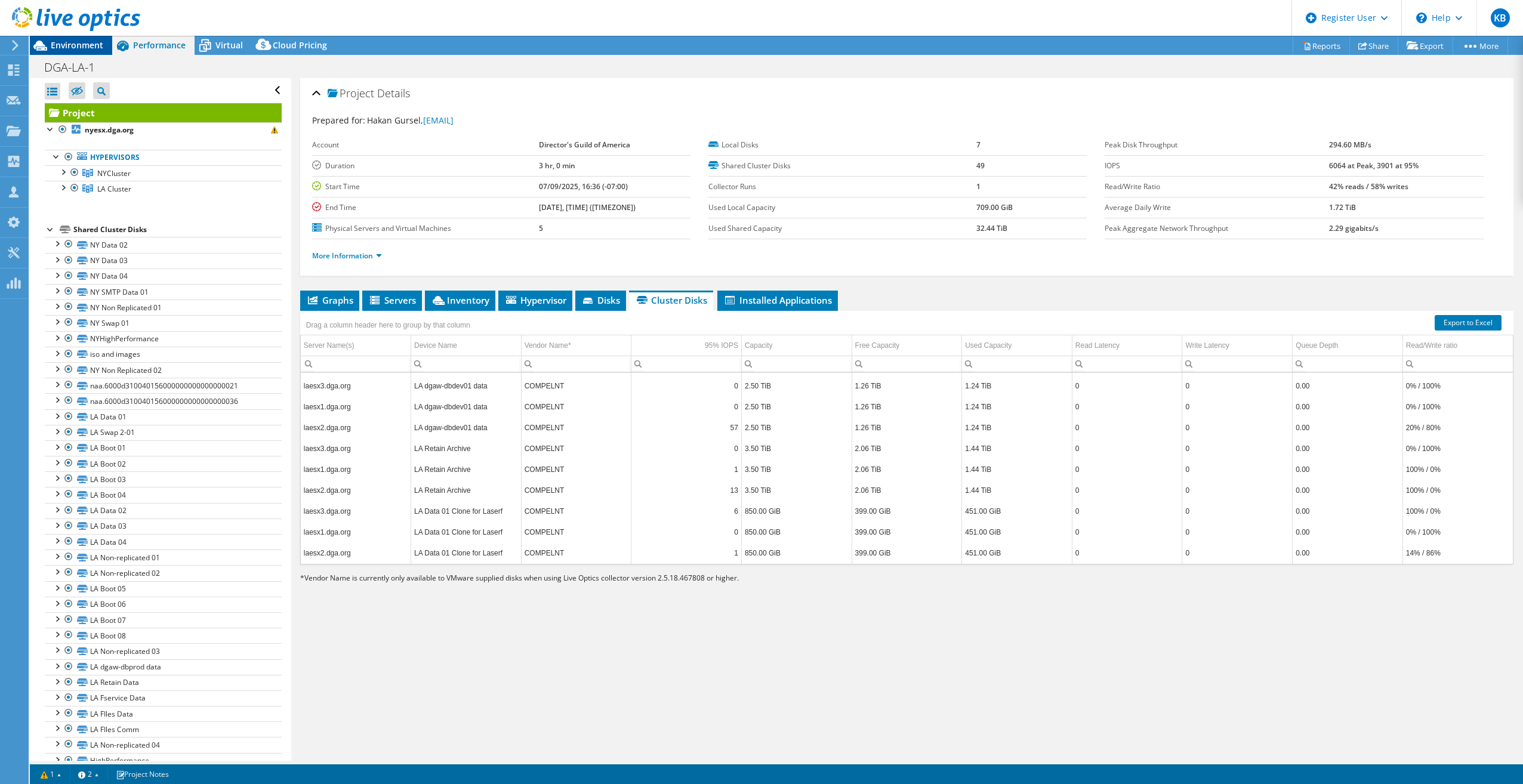 click on "Environment" at bounding box center [77, 45] 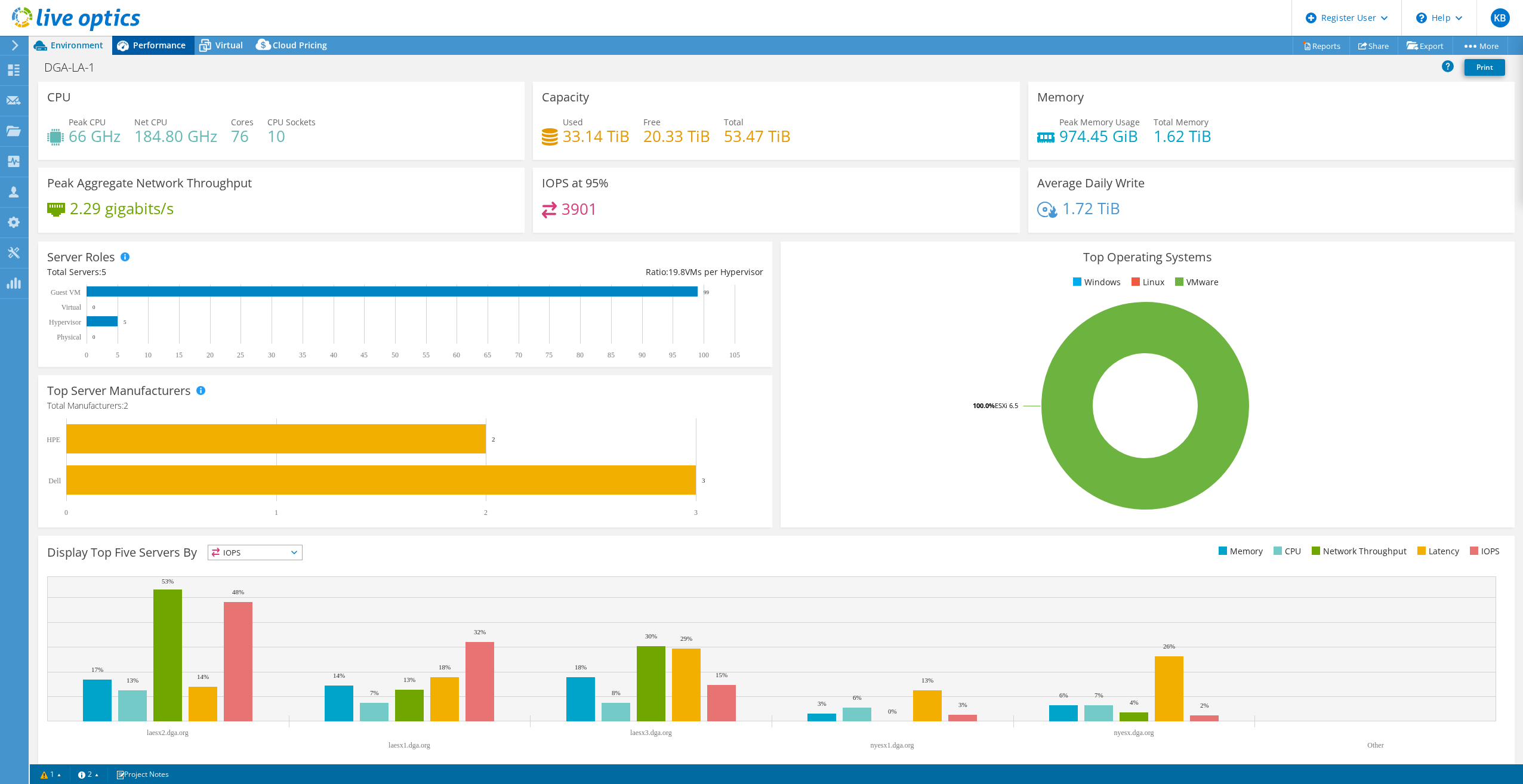 click on "Performance" at bounding box center (159, 45) 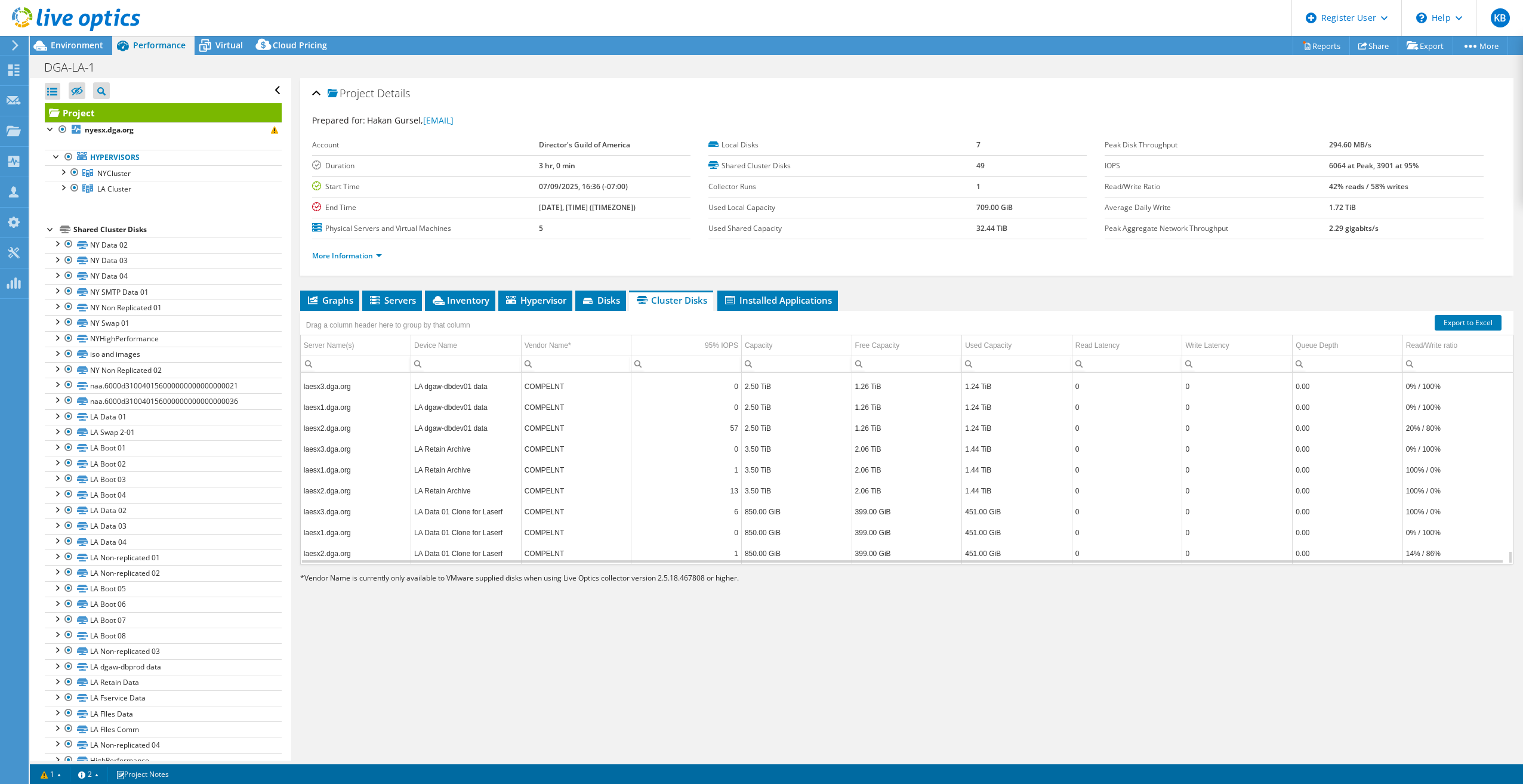 scroll, scrollTop: 2650, scrollLeft: 0, axis: vertical 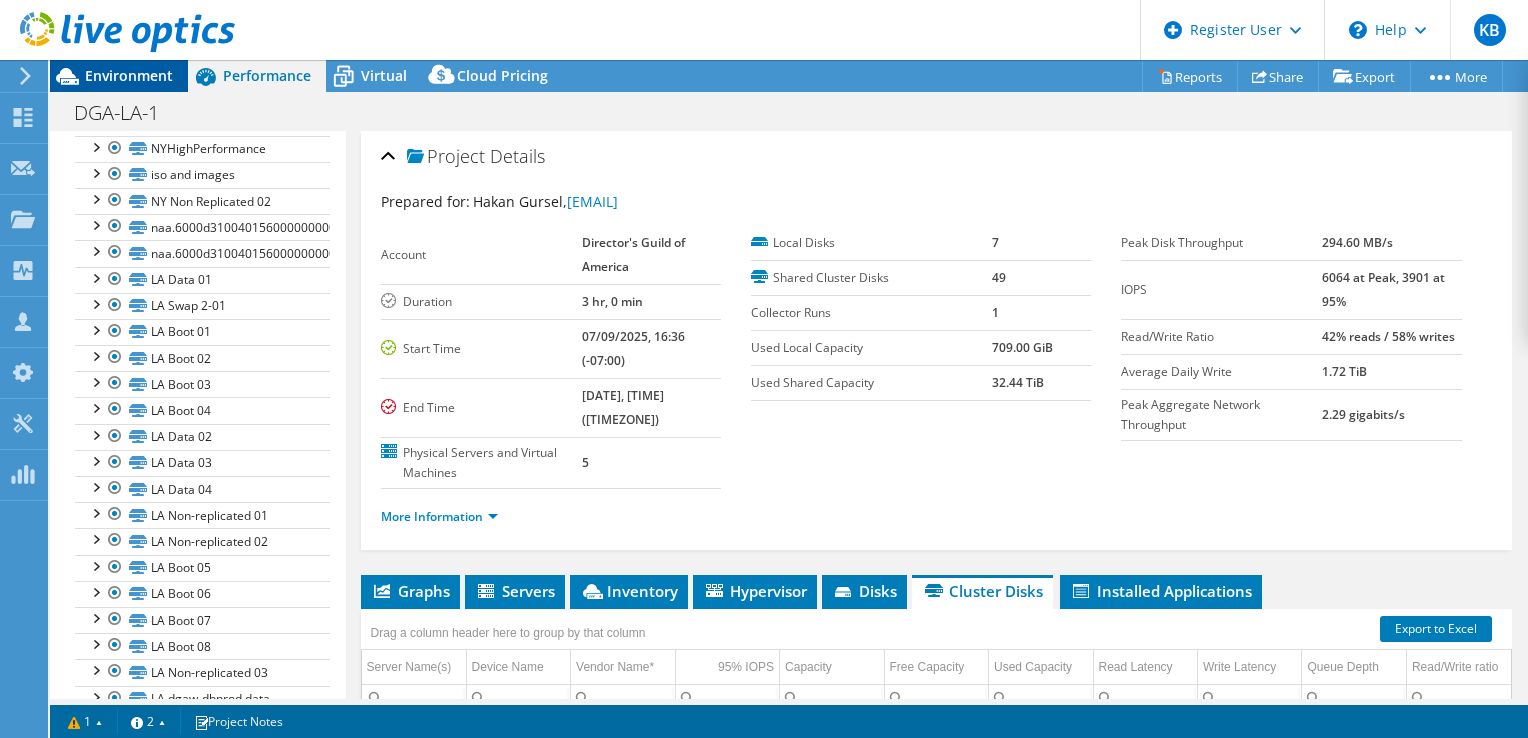 click on "Environment" at bounding box center [129, 75] 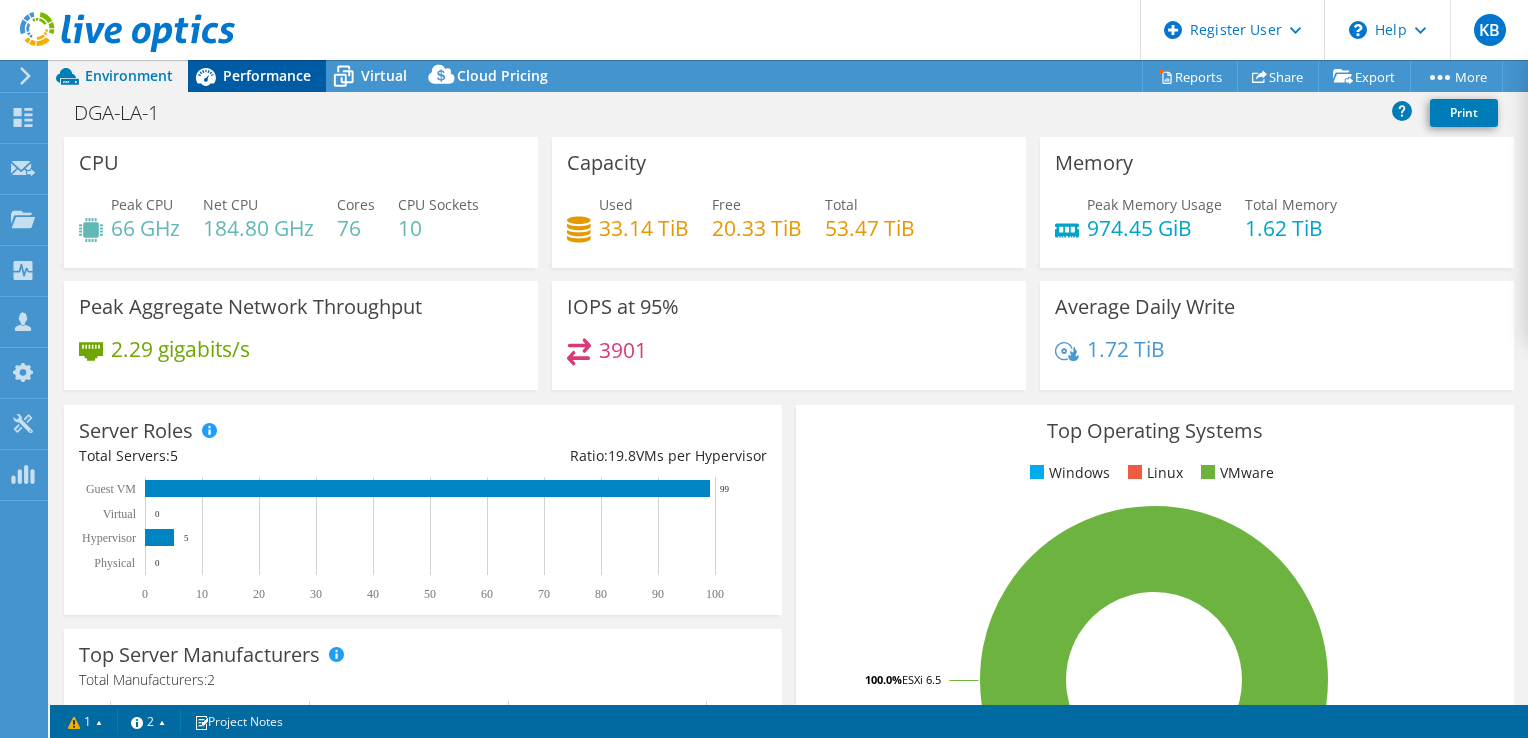 click on "Performance" at bounding box center (257, 76) 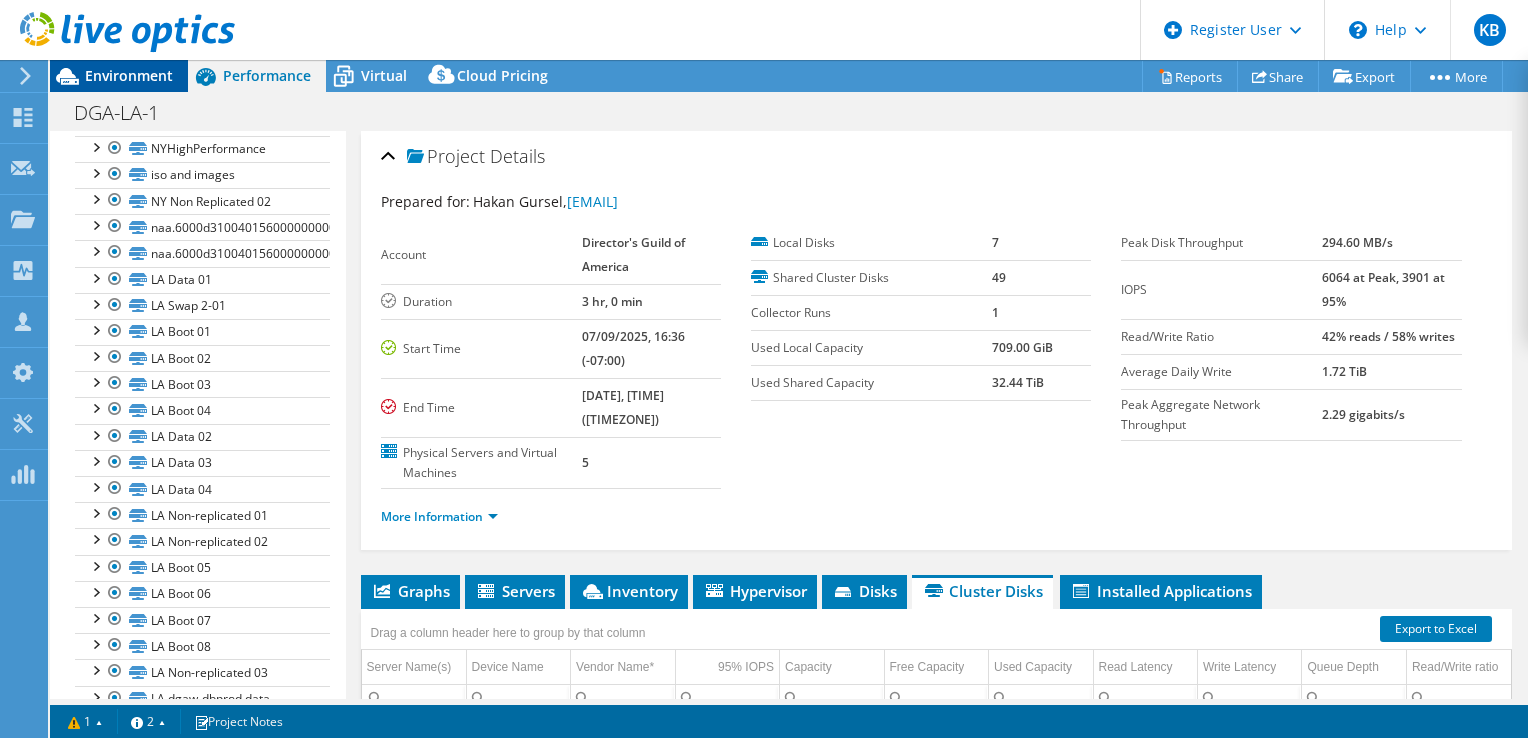 click on "Environment" at bounding box center (129, 75) 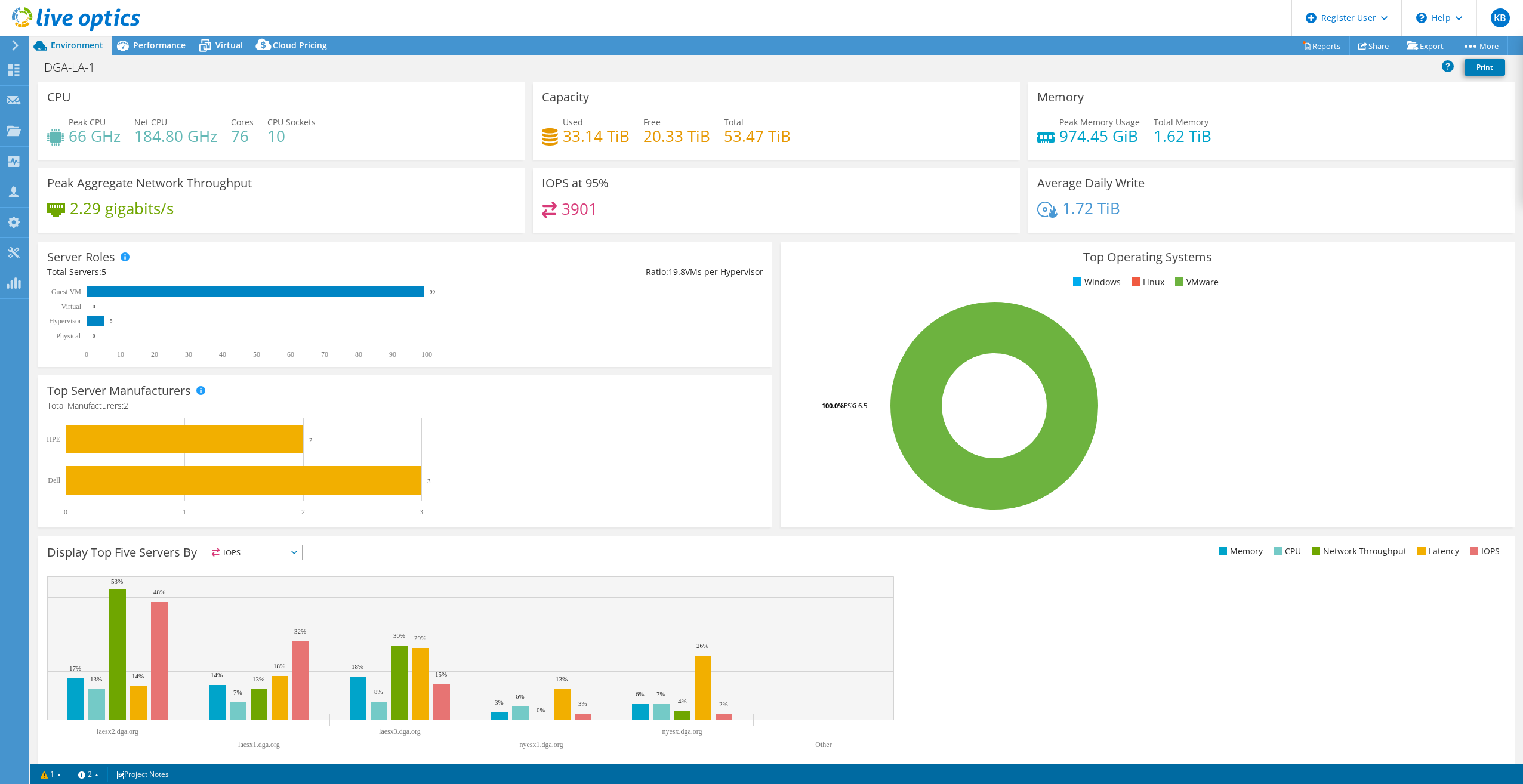 scroll, scrollTop: 250, scrollLeft: 0, axis: vertical 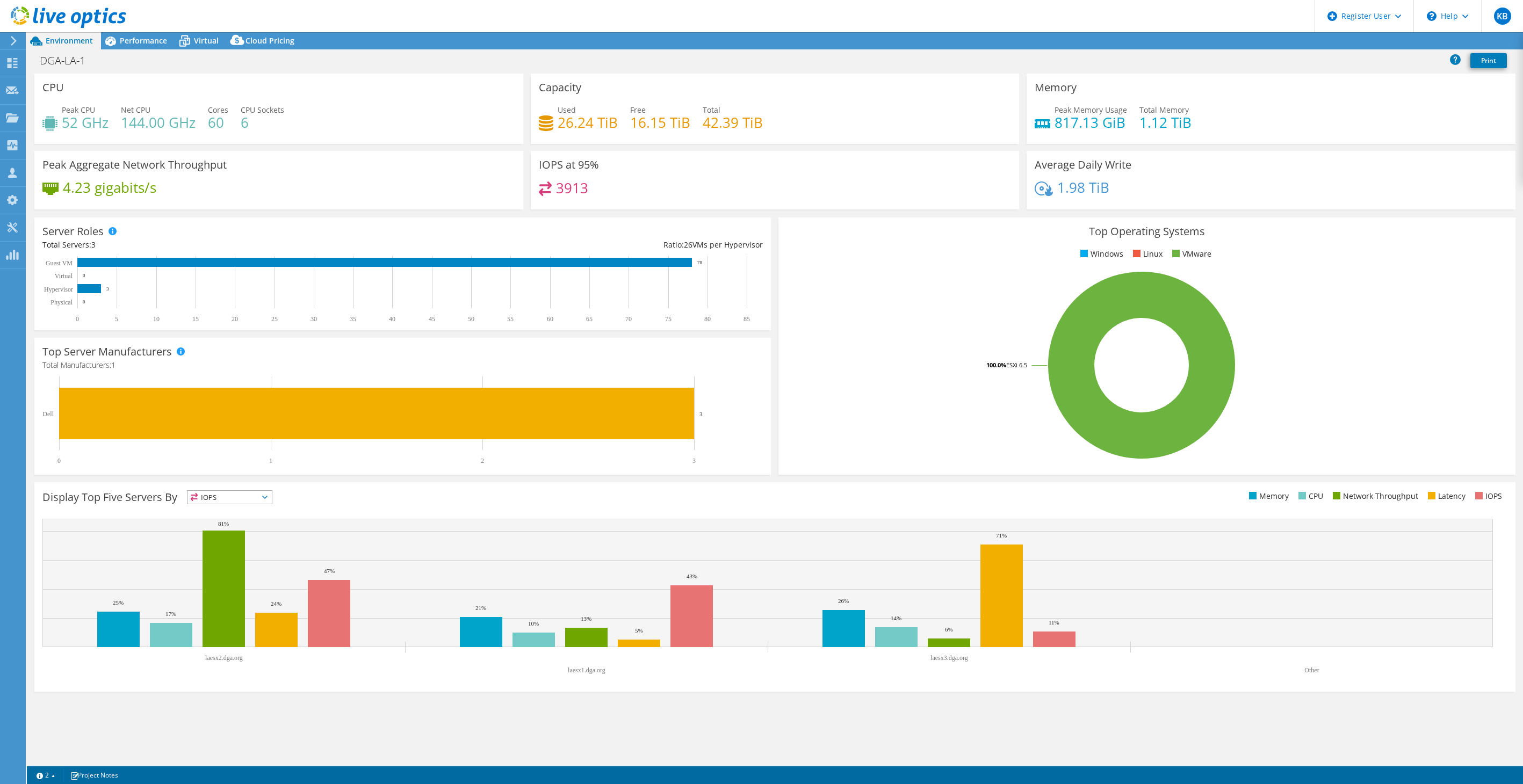 select on "USD" 